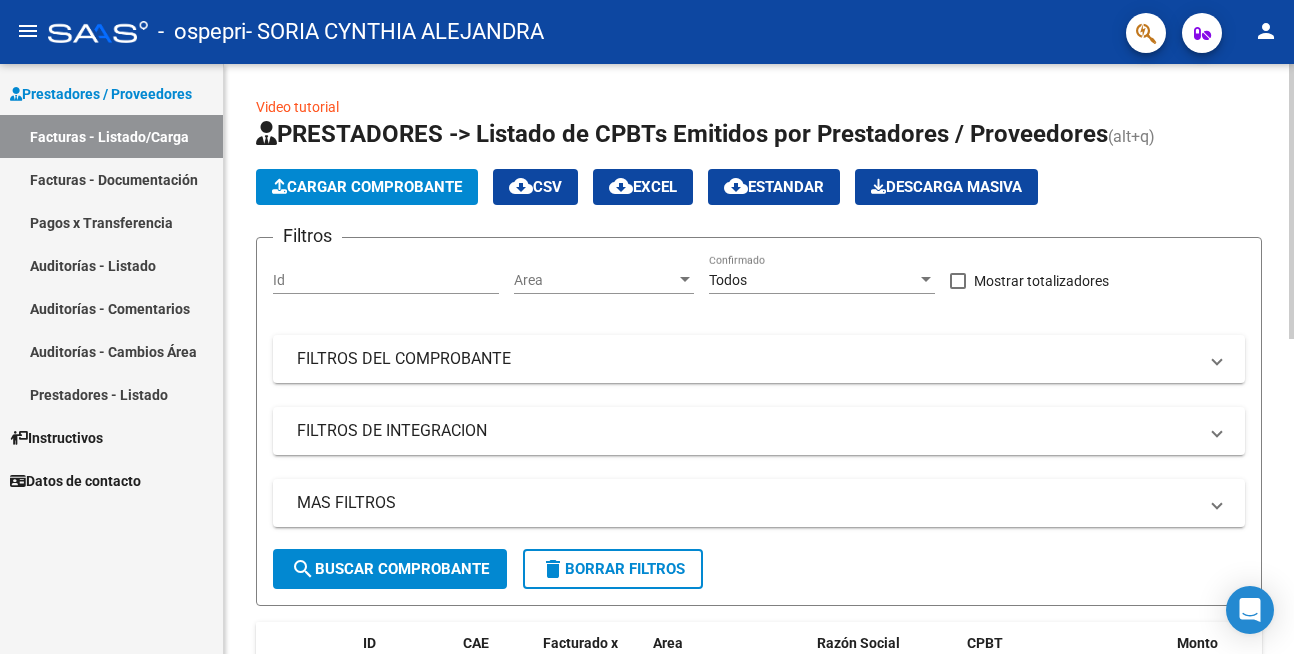 scroll, scrollTop: 0, scrollLeft: 0, axis: both 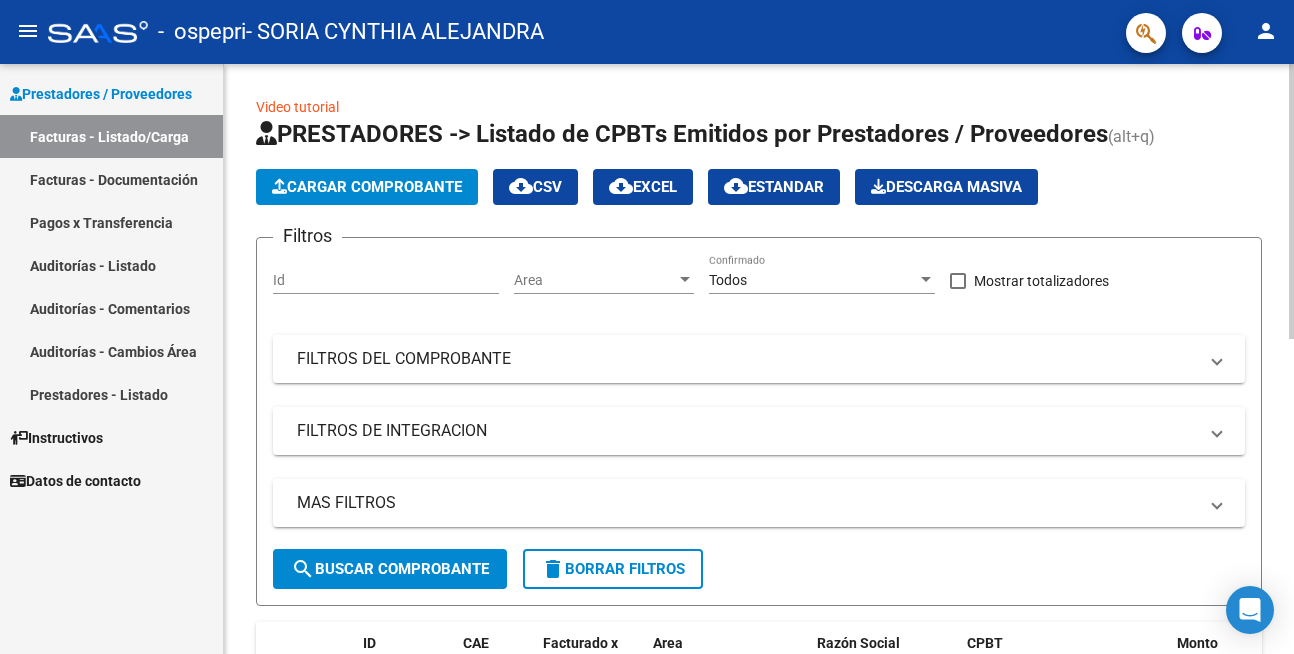 click on "Cargar Comprobante" 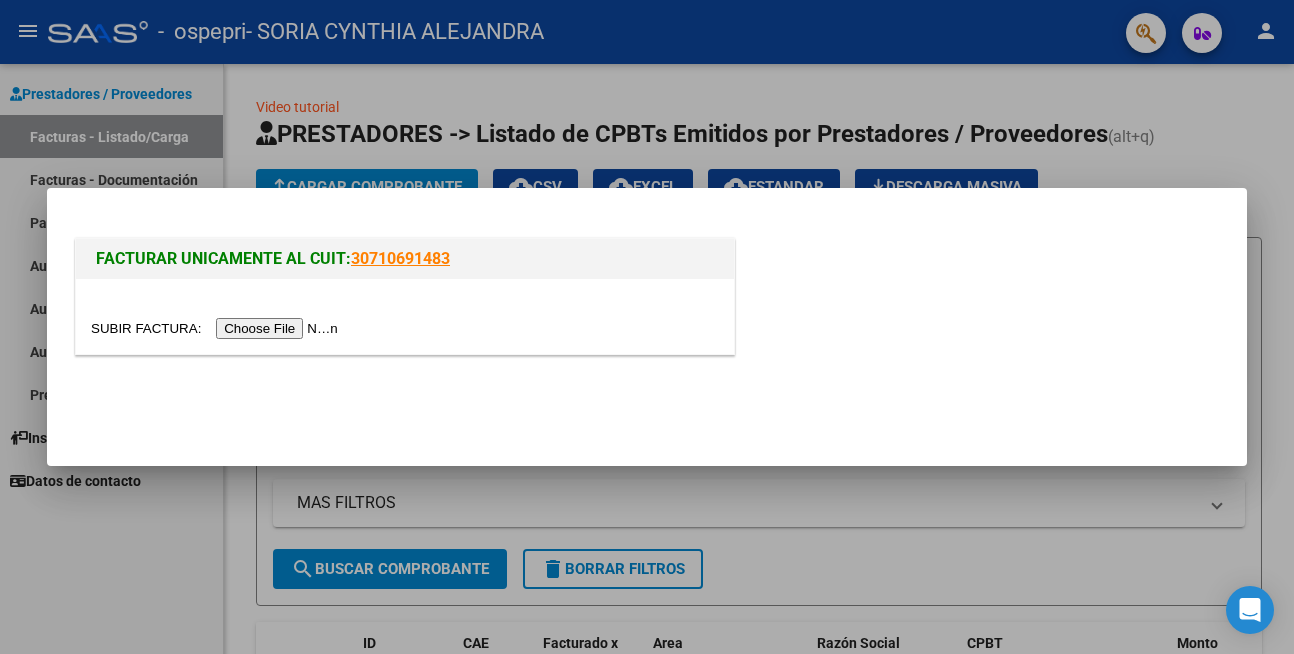 click at bounding box center [217, 328] 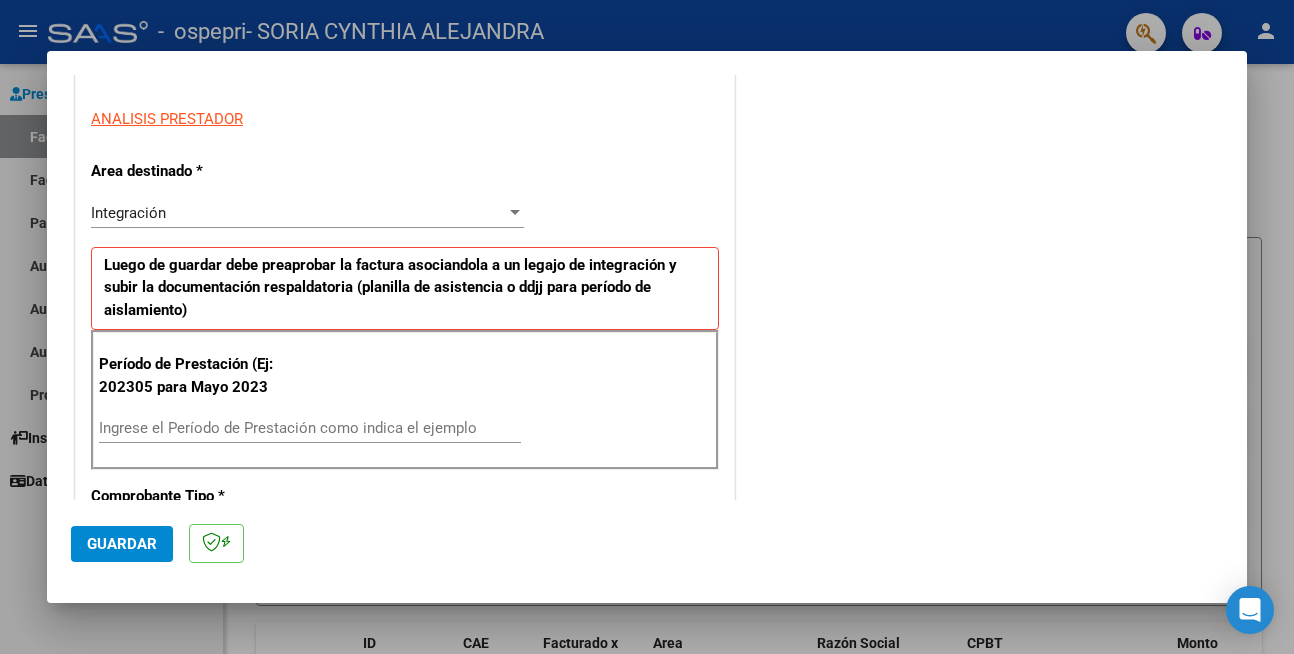 scroll, scrollTop: 480, scrollLeft: 0, axis: vertical 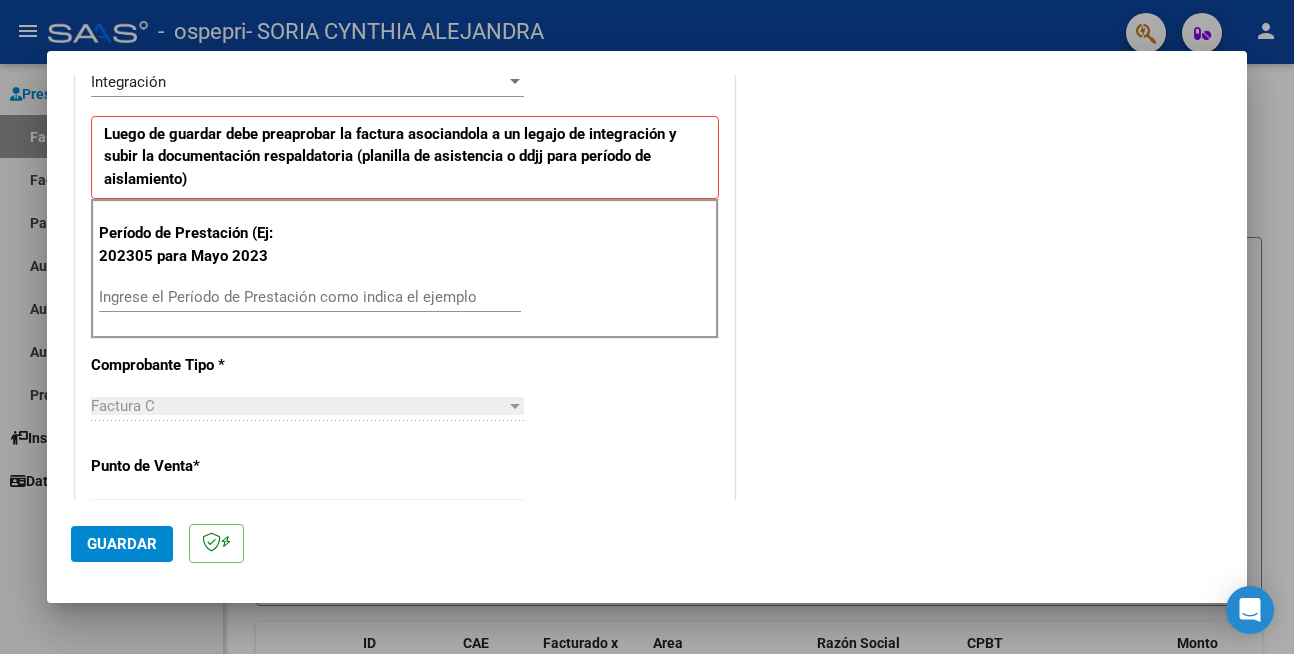 click on "Ingrese el Período de Prestación como indica el ejemplo" at bounding box center (310, 297) 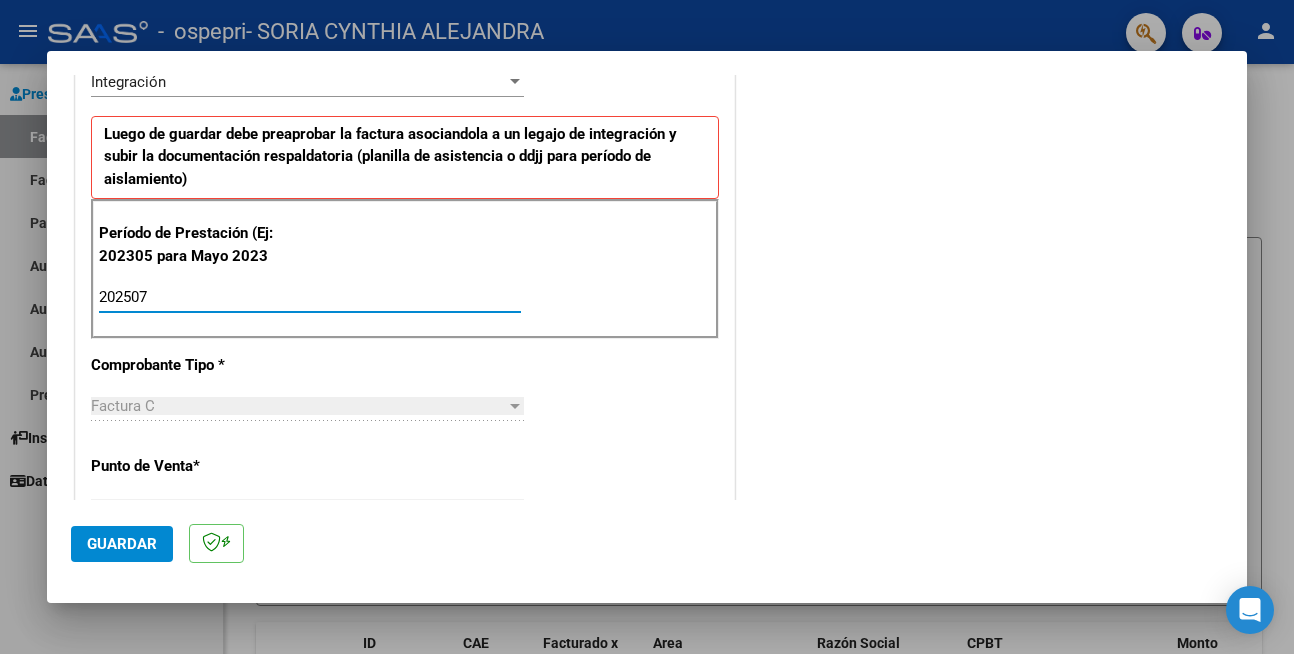 type on "202507" 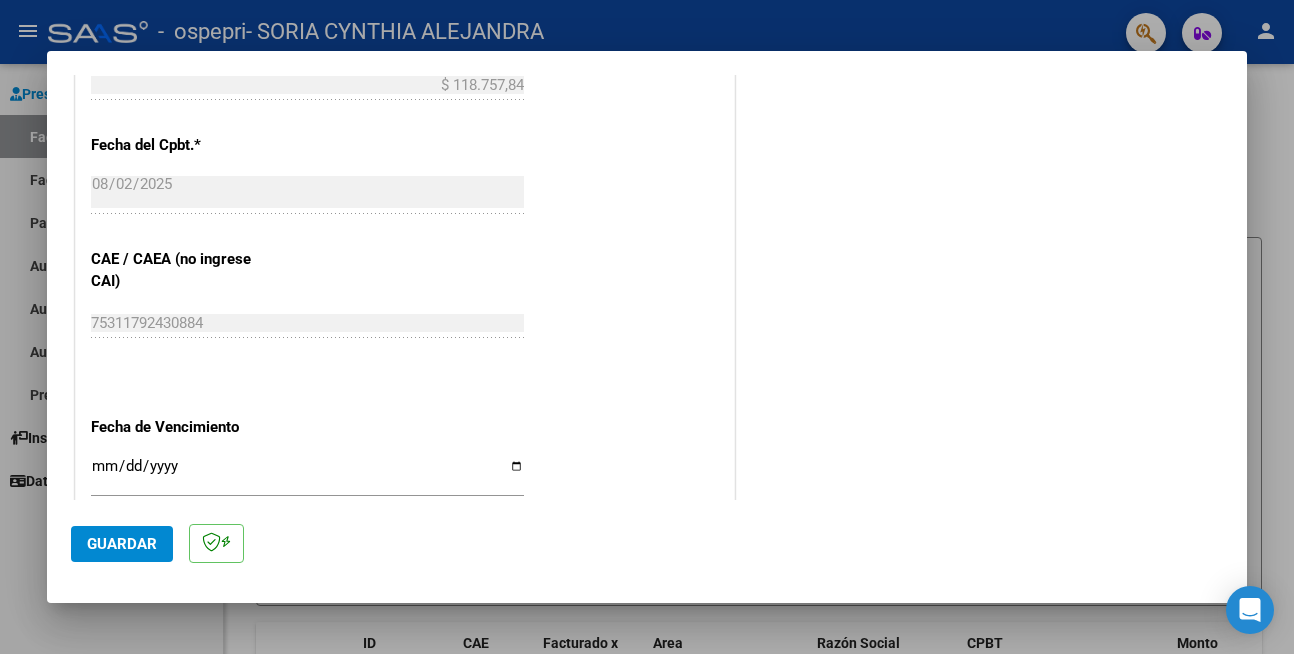 scroll, scrollTop: 1103, scrollLeft: 0, axis: vertical 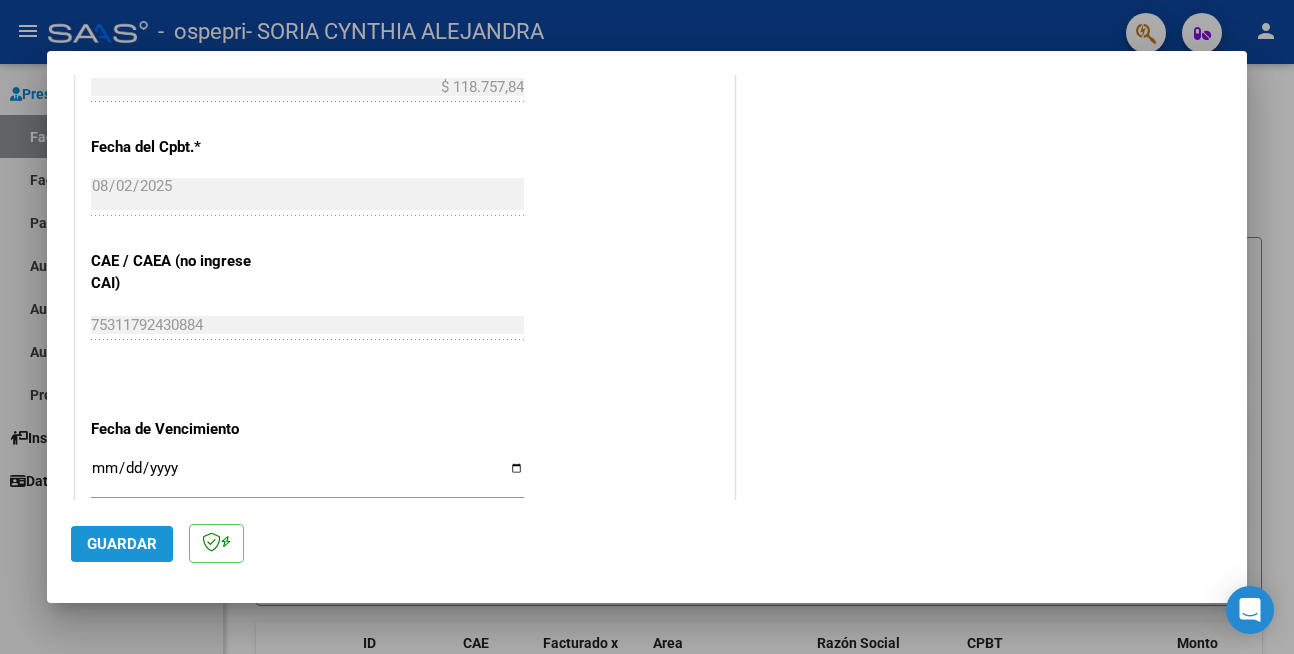 click on "Guardar" 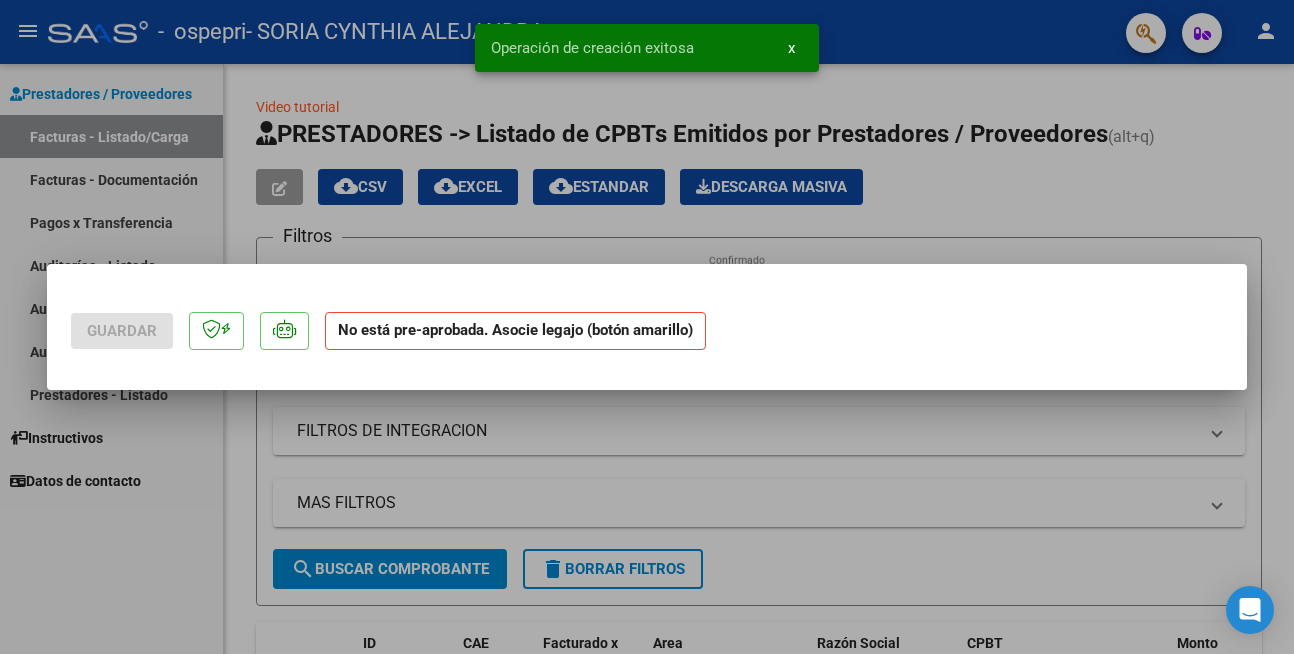 scroll, scrollTop: 0, scrollLeft: 0, axis: both 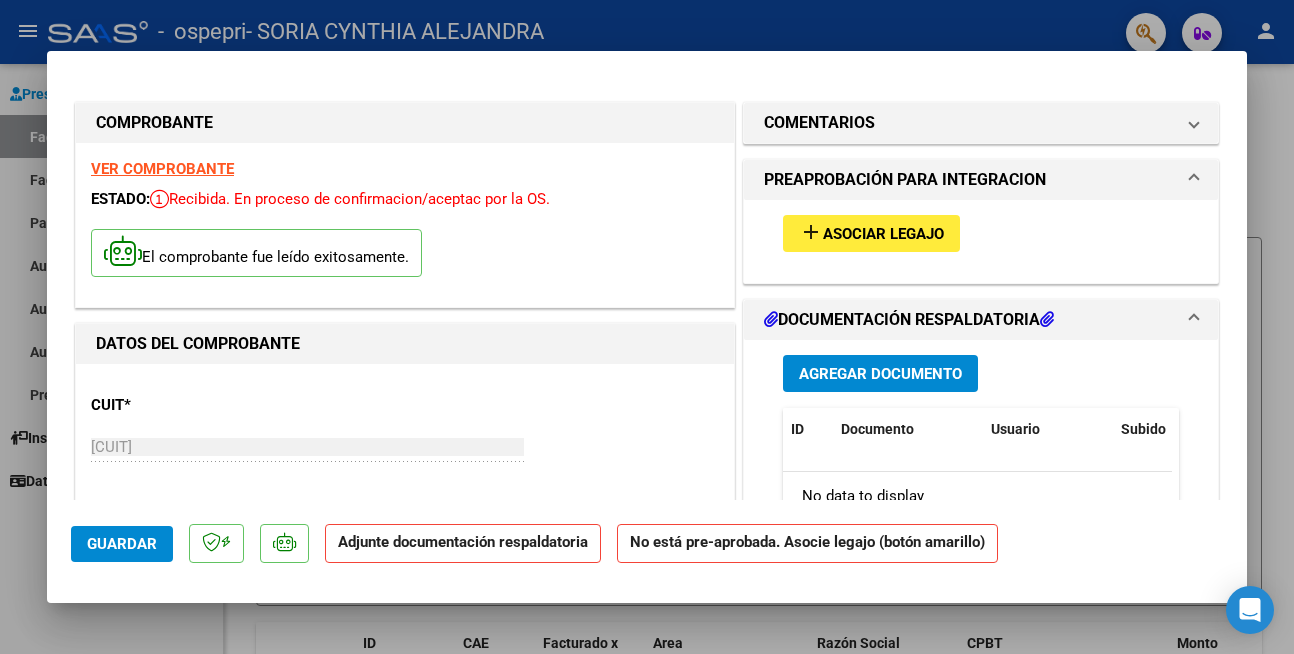 click on "Asociar Legajo" at bounding box center (883, 234) 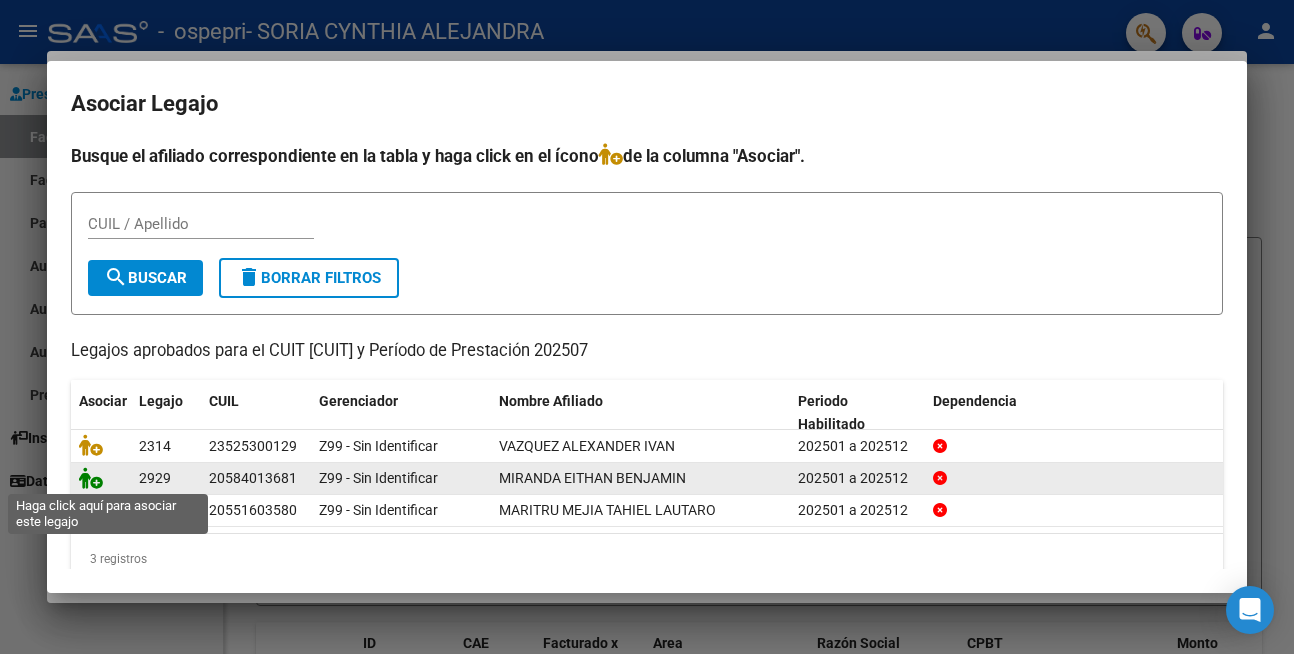 click 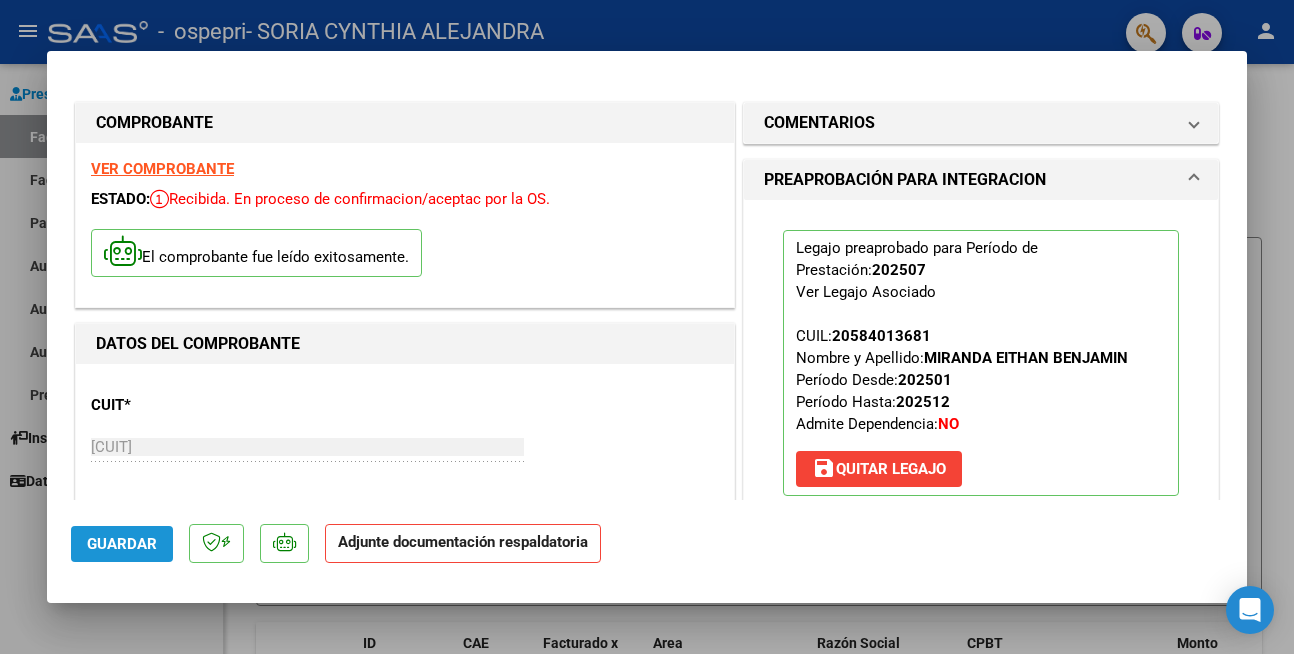 click on "Guardar" 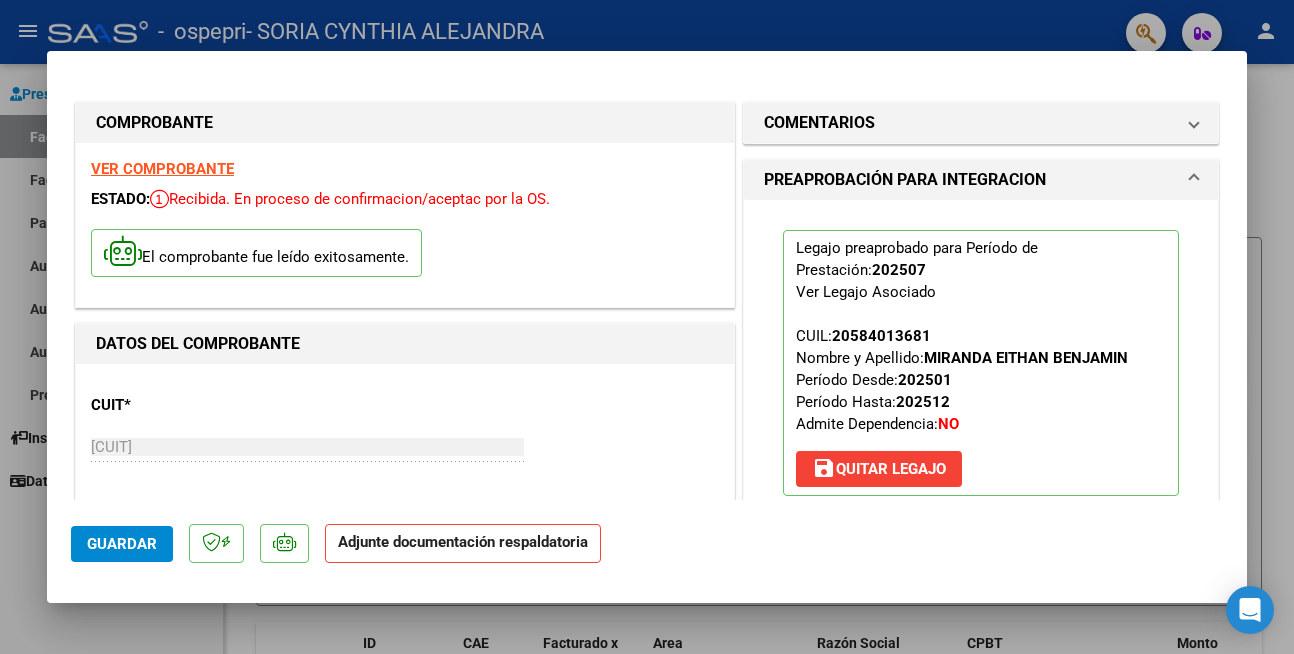 click at bounding box center (647, 327) 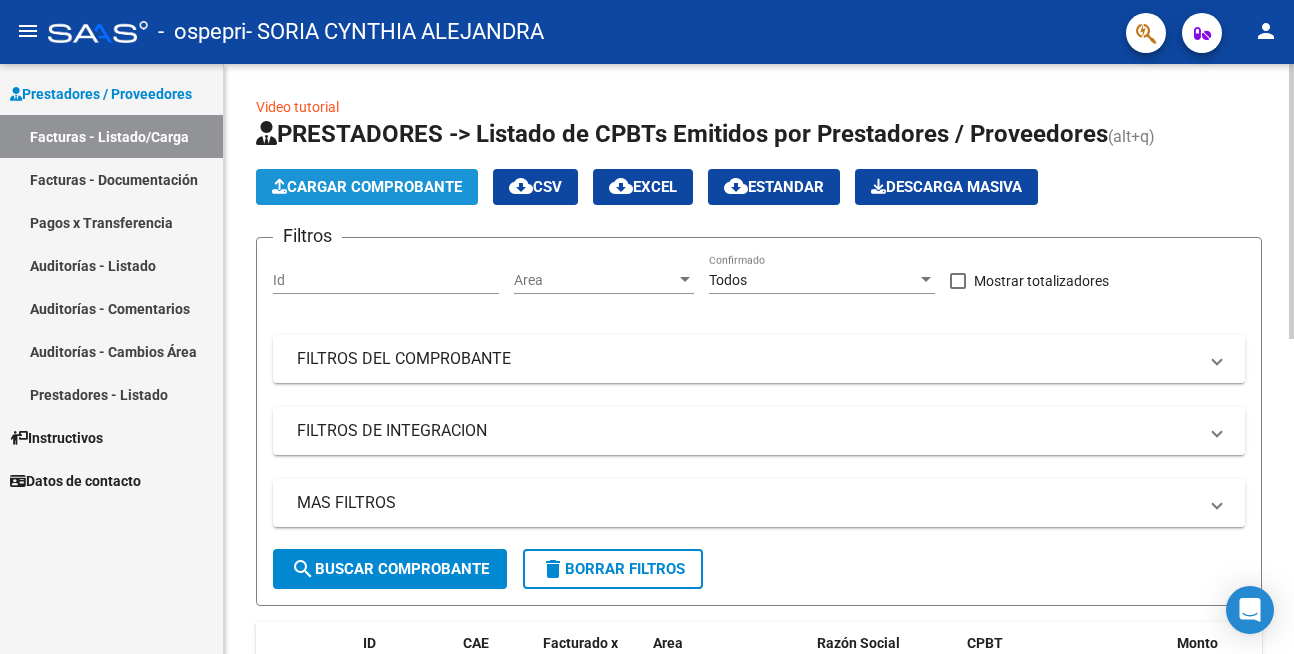 click on "Cargar Comprobante" 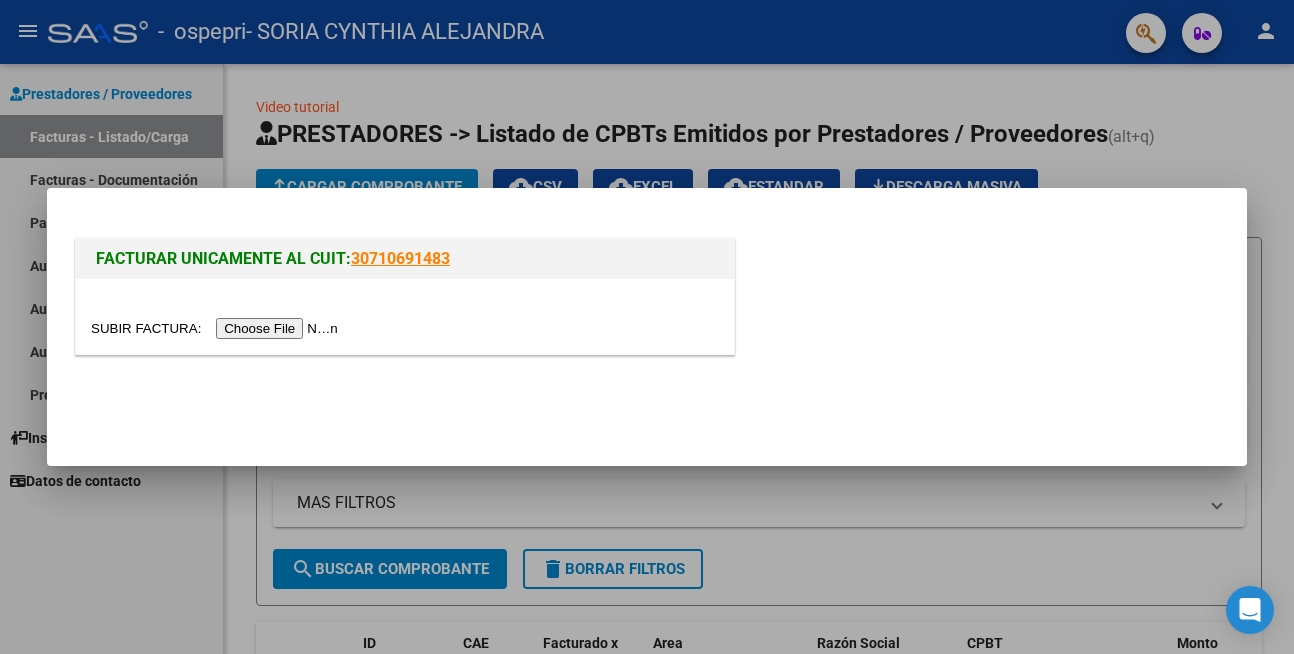 click at bounding box center (217, 328) 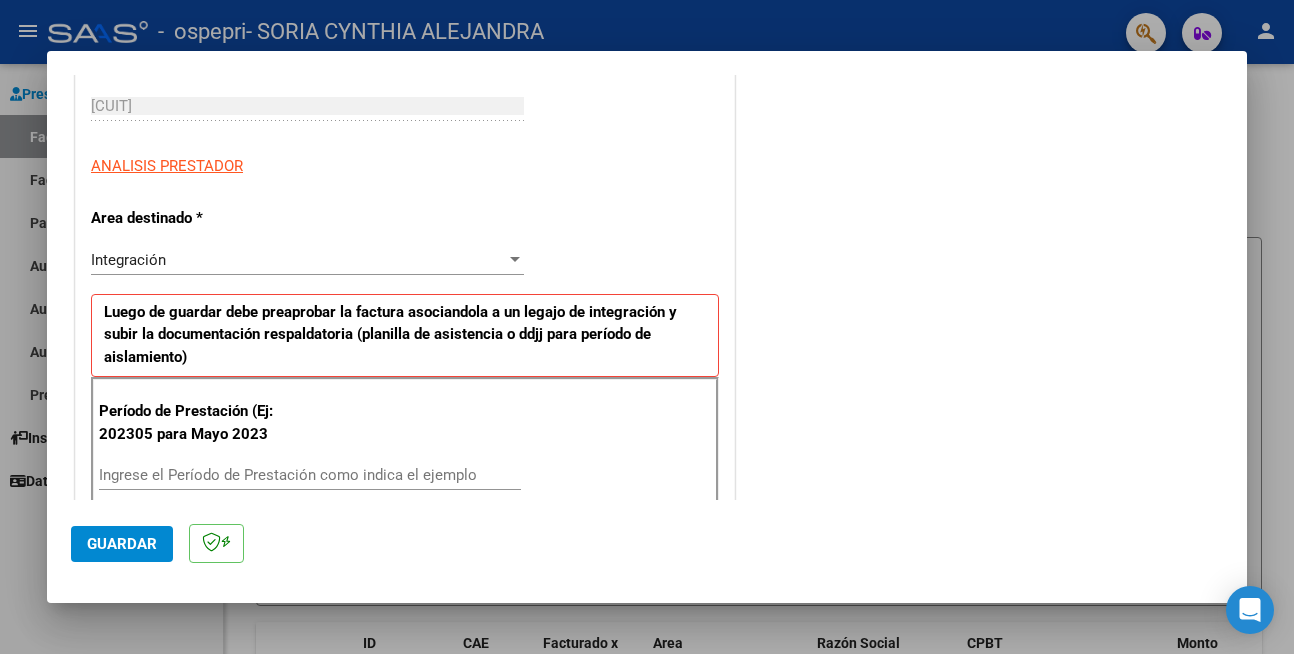 scroll, scrollTop: 480, scrollLeft: 0, axis: vertical 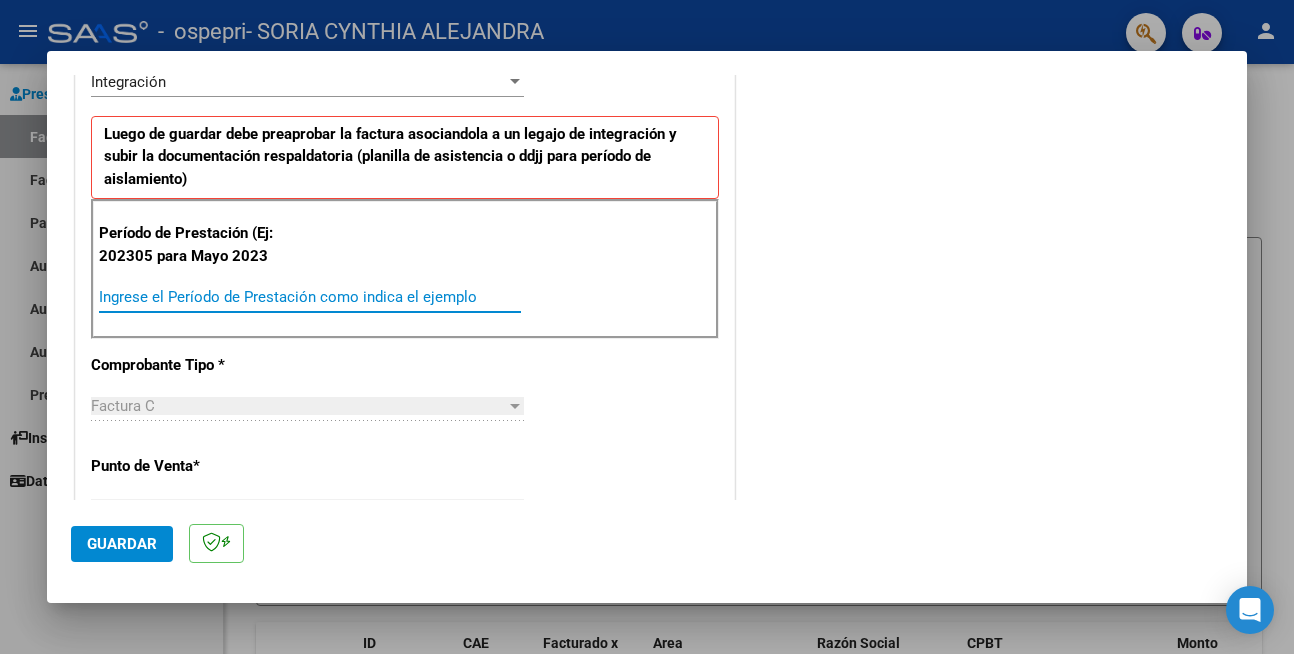 click on "Ingrese el Período de Prestación como indica el ejemplo" at bounding box center (310, 297) 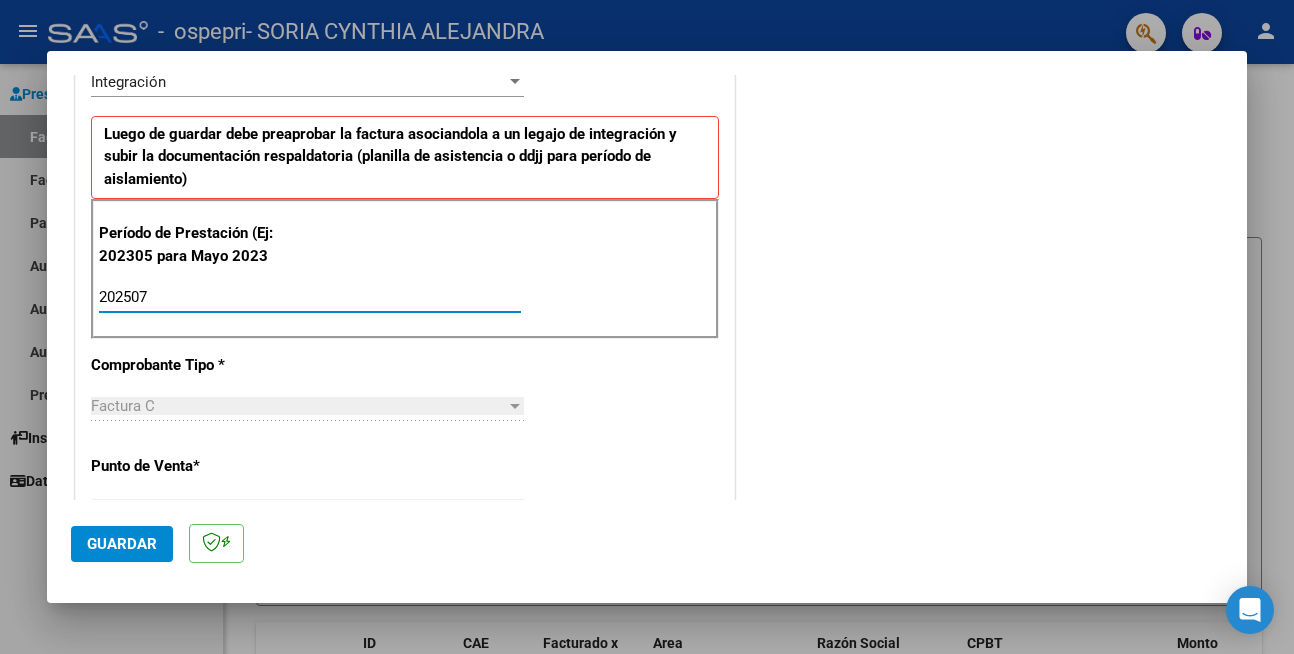 type on "202507" 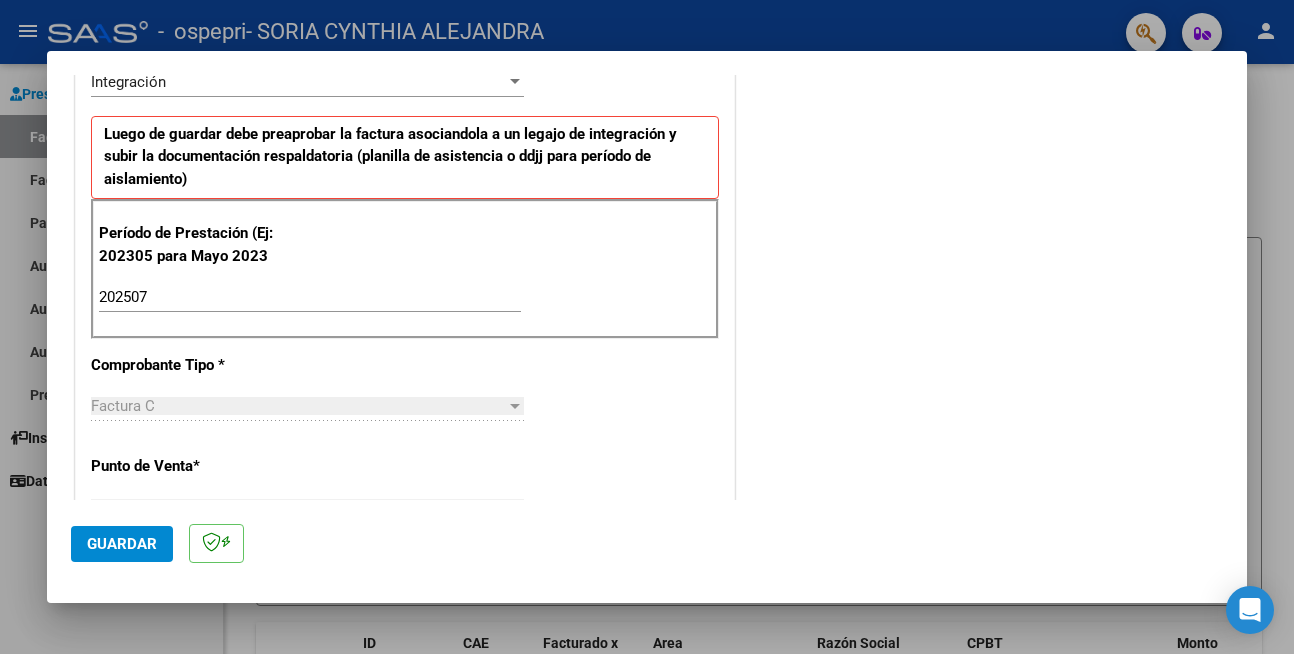 click on "CUIT  *   [CUIT] Ingresar CUIT  ANALISIS PRESTADOR  Area destinado * Integración Seleccionar Area Luego de guardar debe preaprobar la factura asociandola a un legajo de integración y subir la documentación respaldatoria (planilla de asistencia o ddjj para período de aislamiento)  Período de Prestación (Ej: 202305 para Mayo 2023    202507 Ingrese el Período de Prestación como indica el ejemplo   Comprobante Tipo * Factura C Seleccionar Tipo Punto de Venta  *   2 Ingresar el Nro.  Número  *   530 Ingresar el Nro.  Monto  *   $ 118.757,84 Ingresar el monto  Fecha del Cpbt.  *   2025-08-02 Ingresar la fecha  CAE / CAEA (no ingrese CAI)    75311790611881 Ingresar el CAE o CAEA (no ingrese CAI)  Fecha de Vencimiento    Ingresar la fecha  Ref. Externa    Ingresar la ref.  N° Liquidación    Ingresar el N° Liquidación" at bounding box center (405, 602) 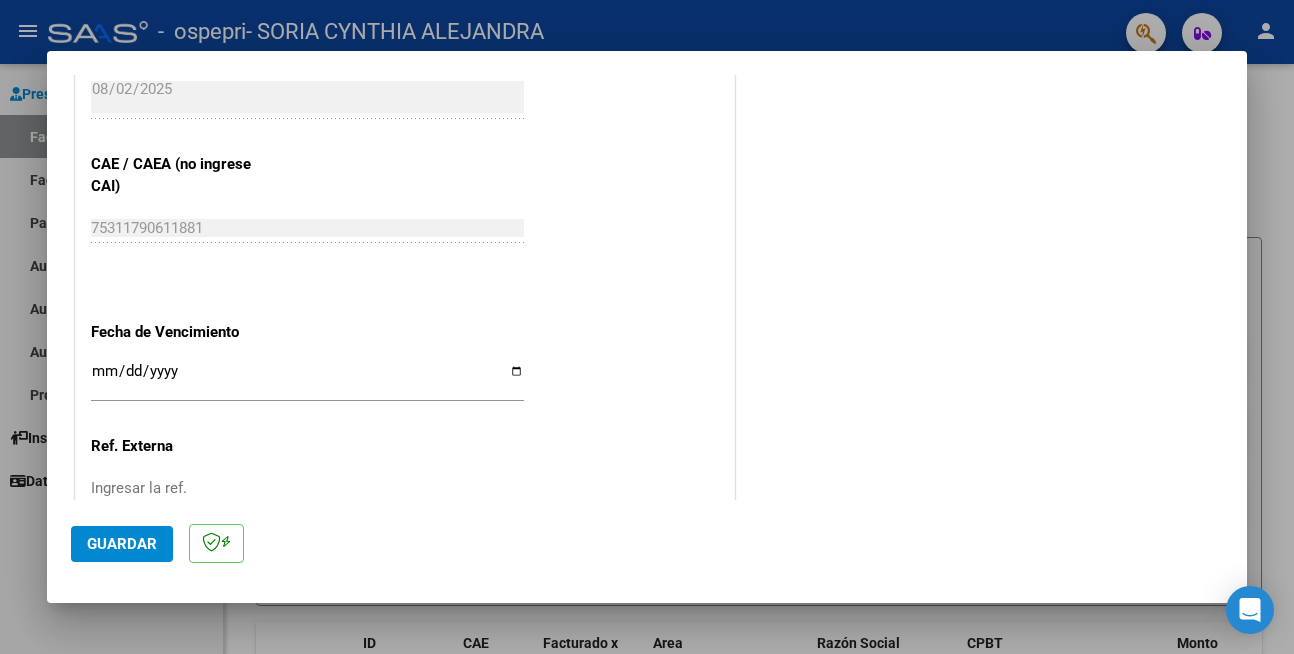 scroll, scrollTop: 1343, scrollLeft: 0, axis: vertical 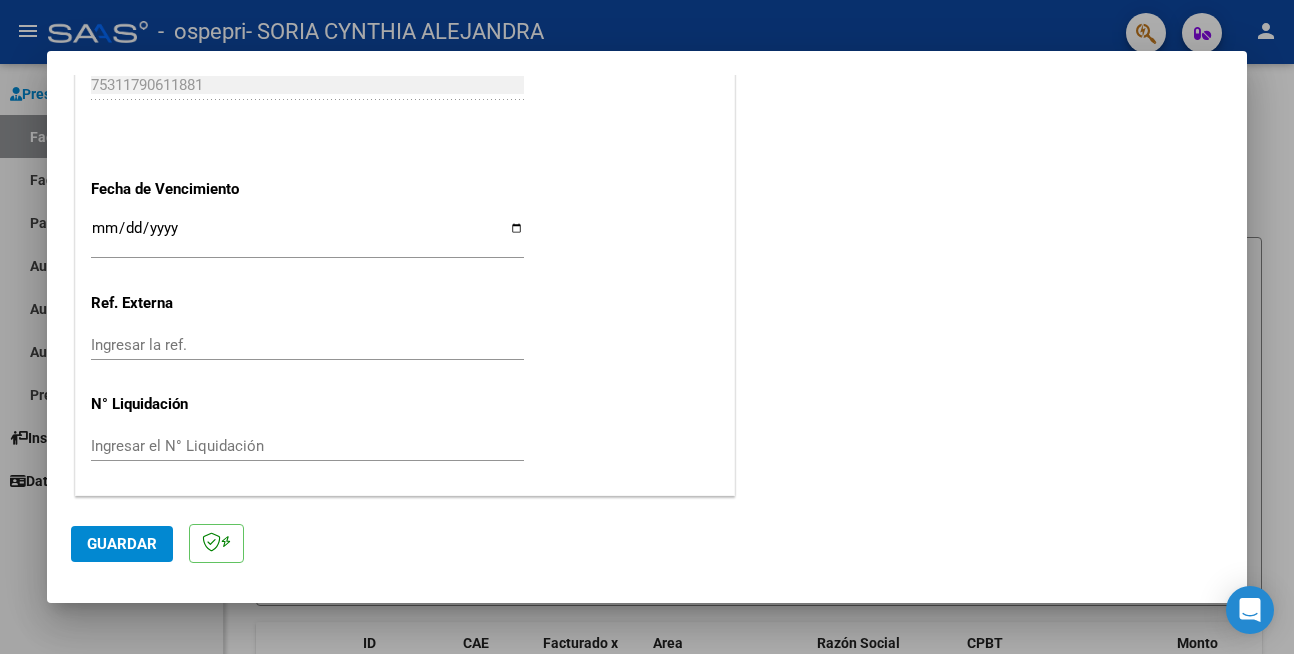 click on "Guardar" 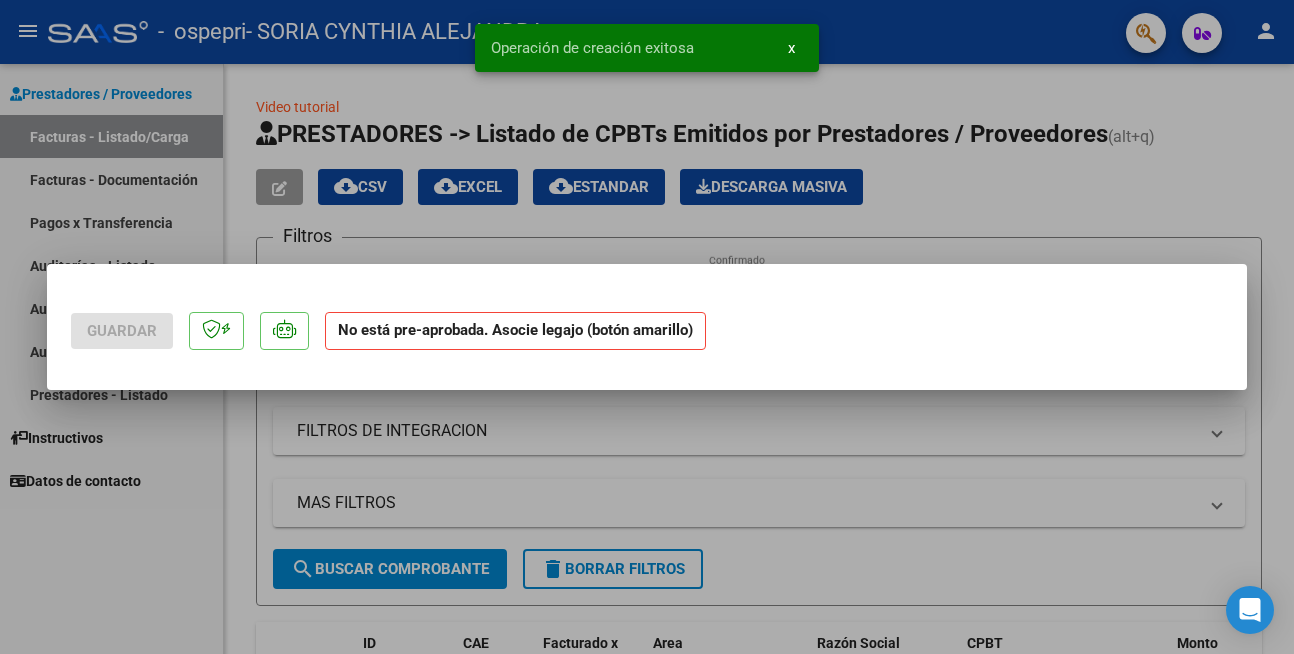 scroll, scrollTop: 0, scrollLeft: 0, axis: both 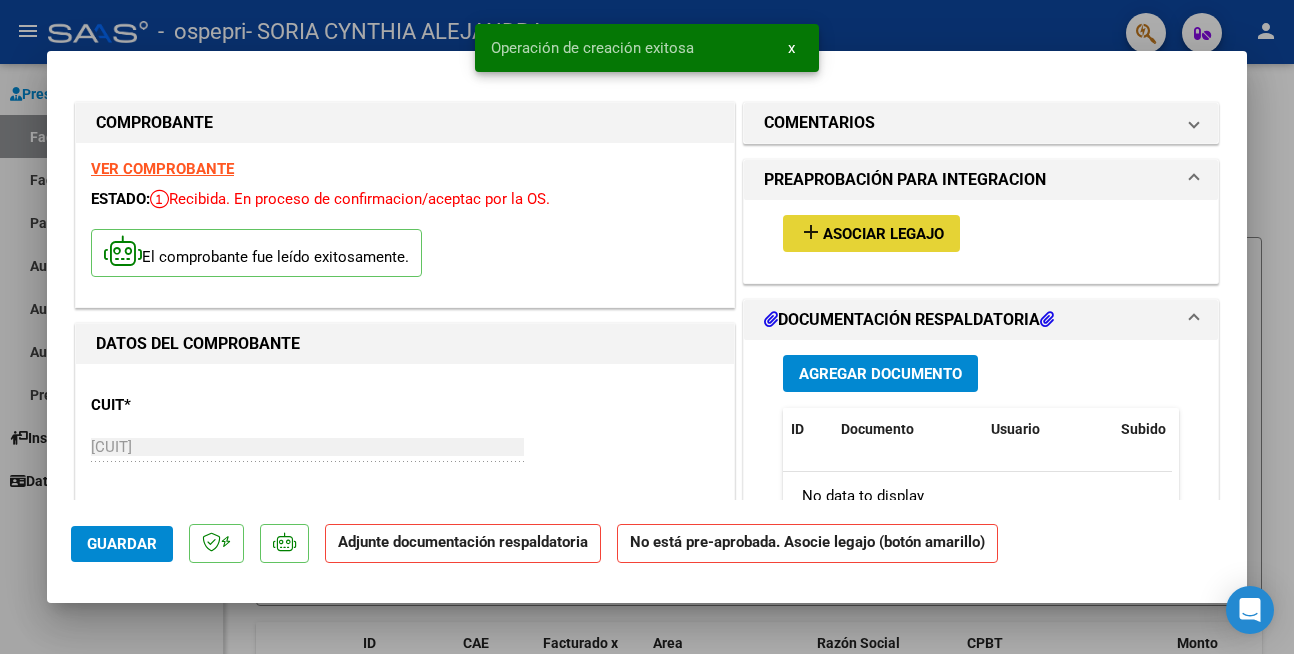 click on "Asociar Legajo" at bounding box center [883, 234] 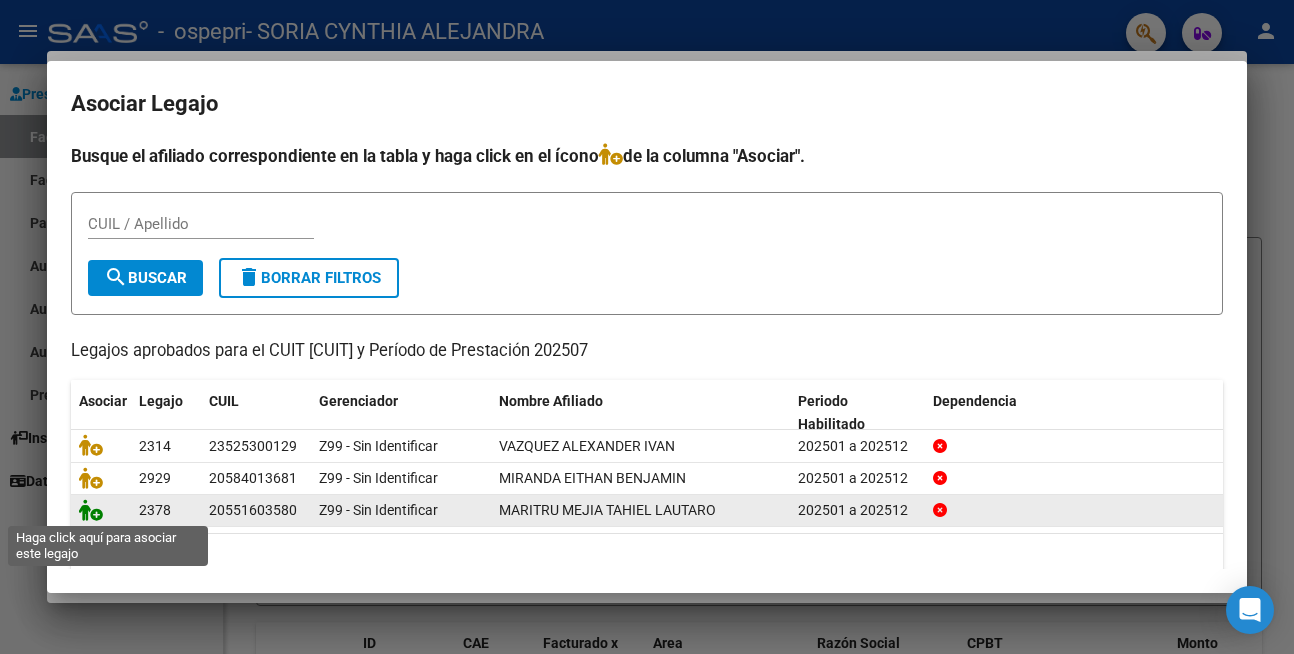 click 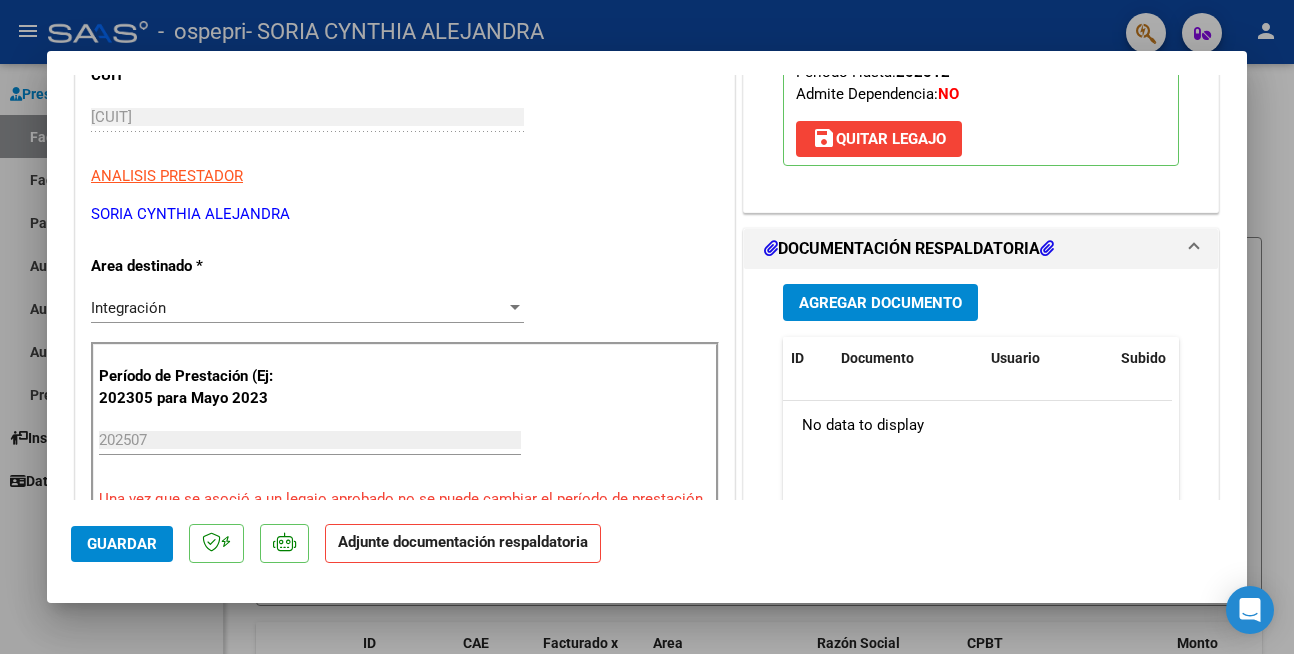 scroll, scrollTop: 360, scrollLeft: 0, axis: vertical 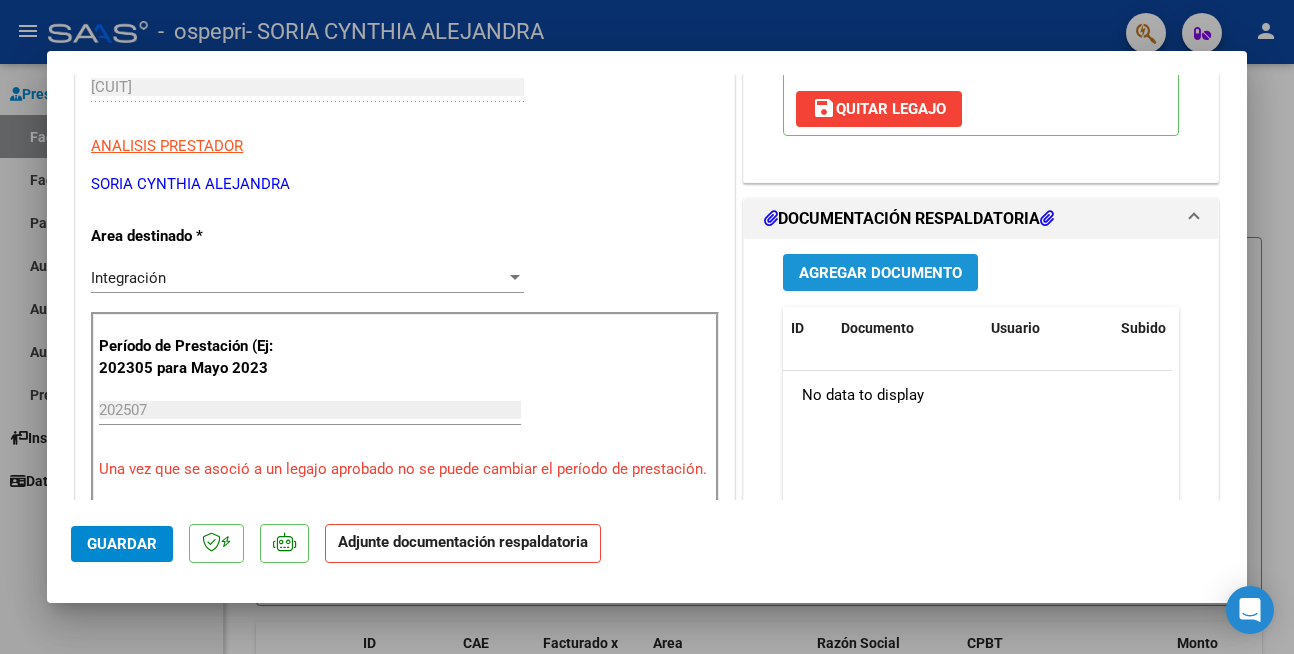 click on "Agregar Documento" at bounding box center (880, 272) 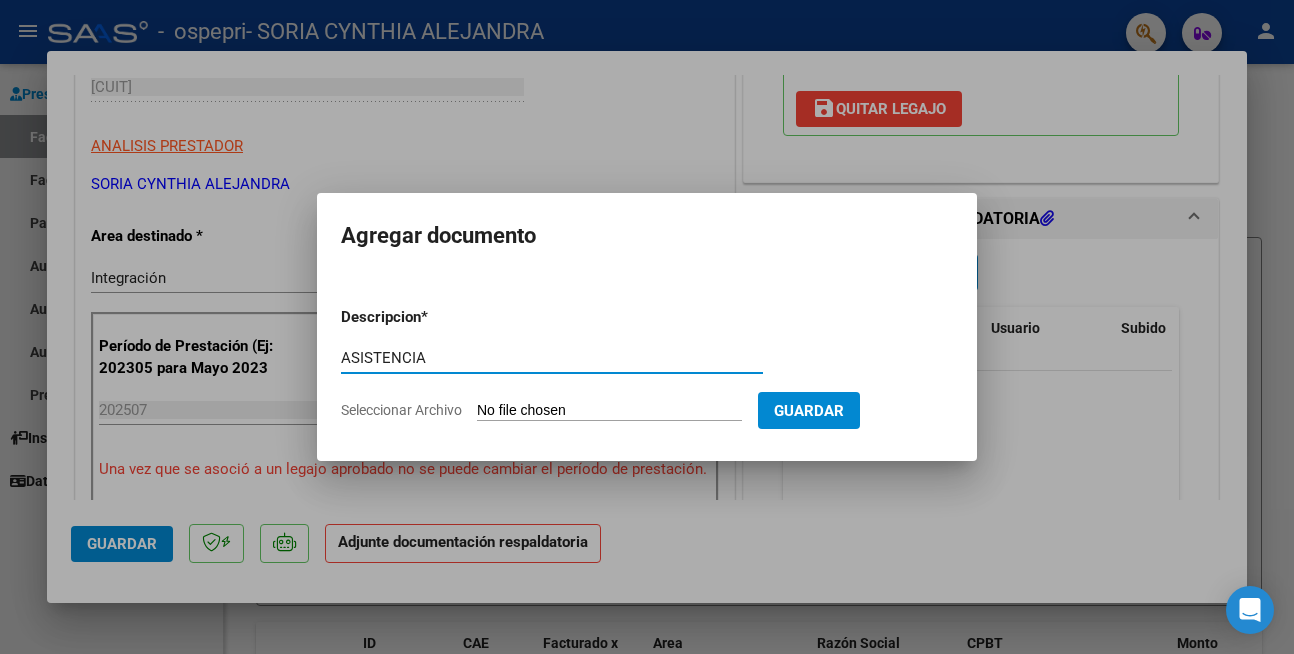type on "ASISTENCIA" 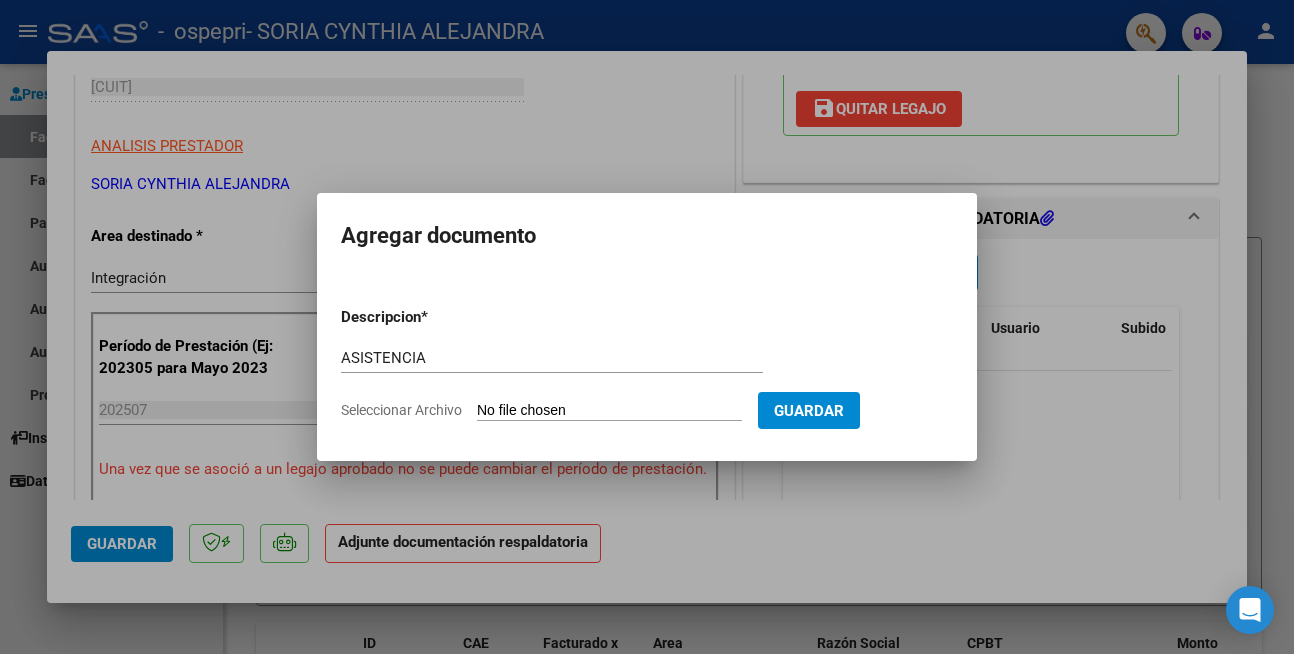 click on "Seleccionar Archivo" 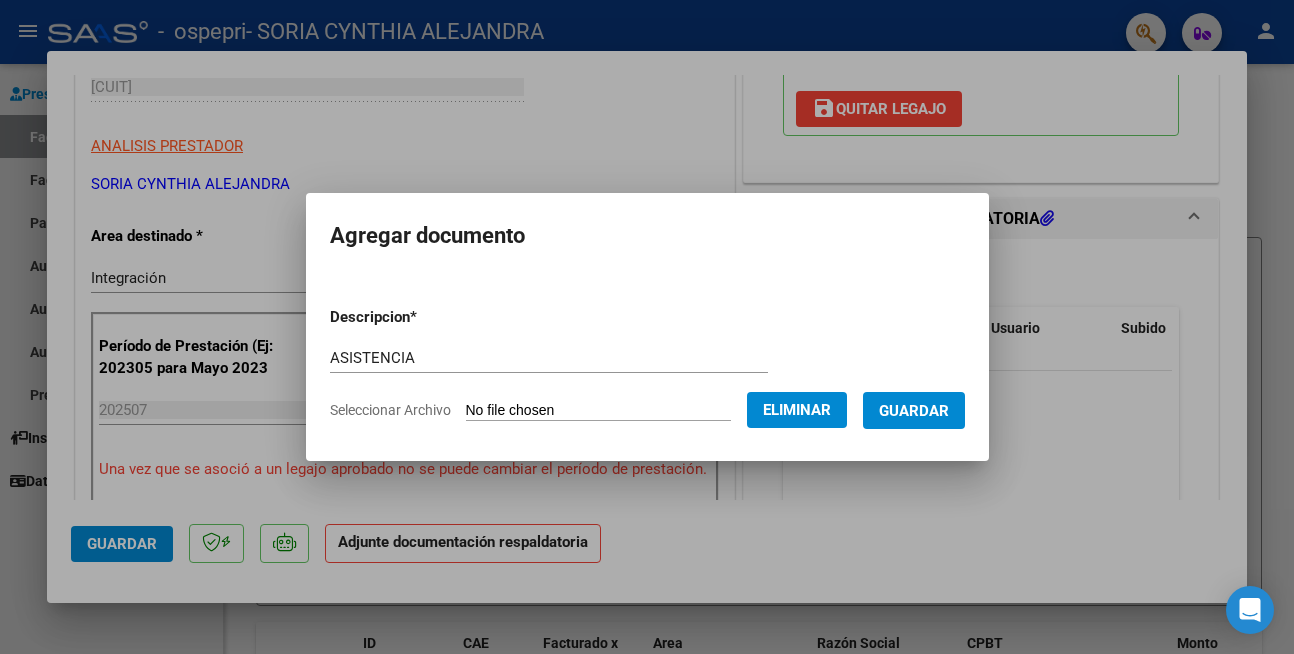 click on "Guardar" at bounding box center [914, 411] 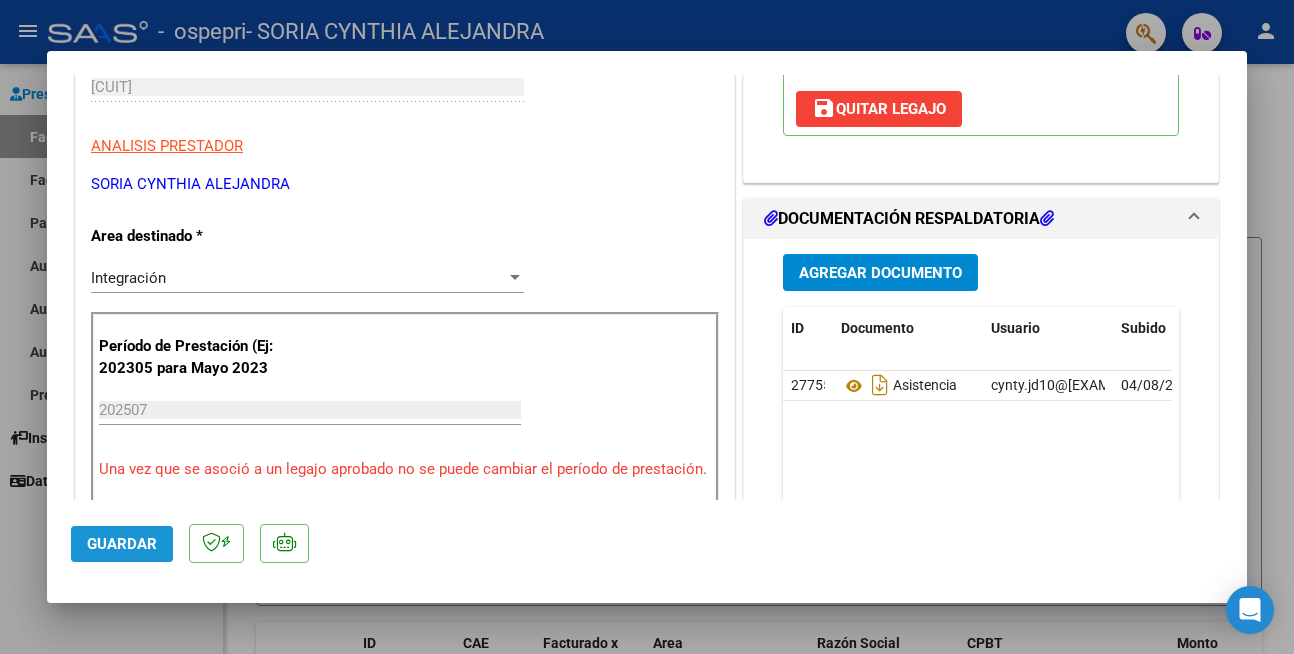 click on "Guardar" 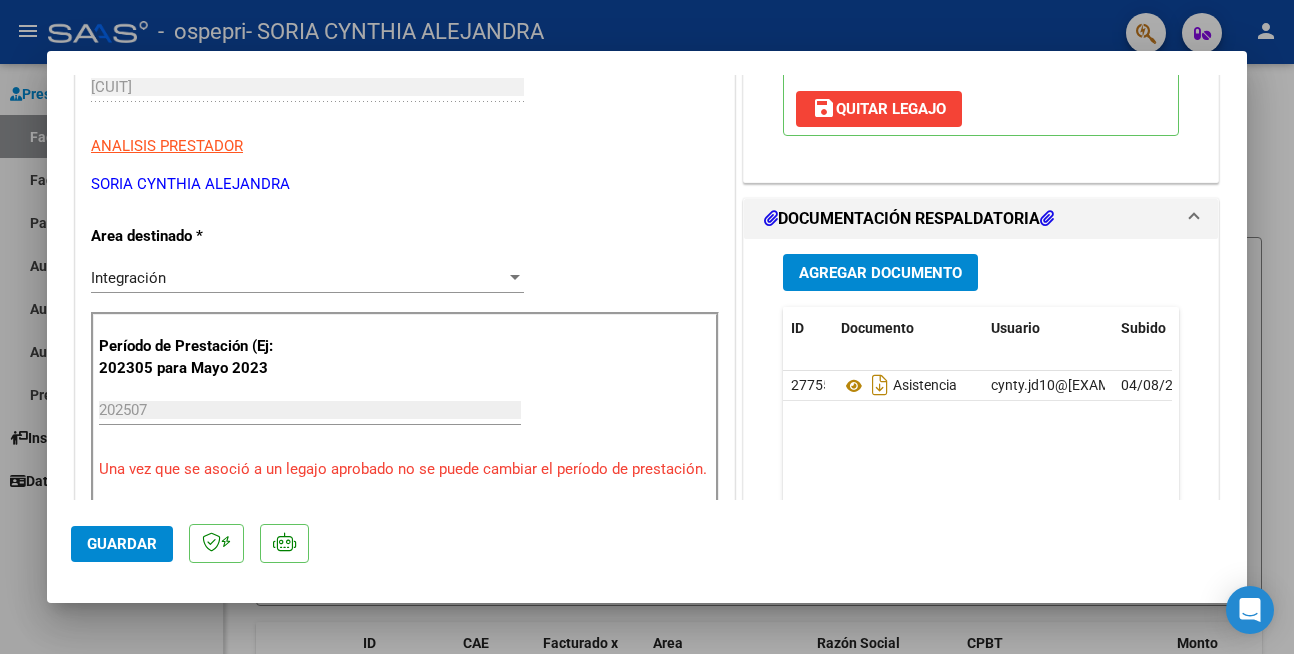 click at bounding box center [647, 327] 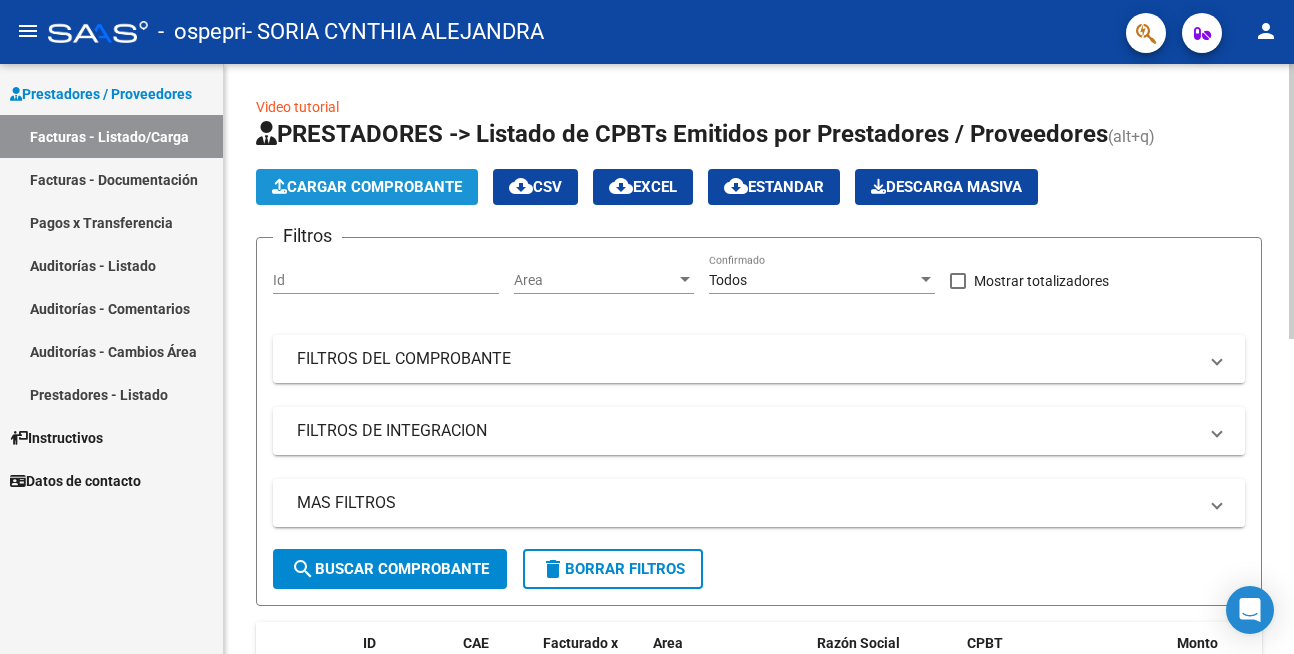 click on "Cargar Comprobante" 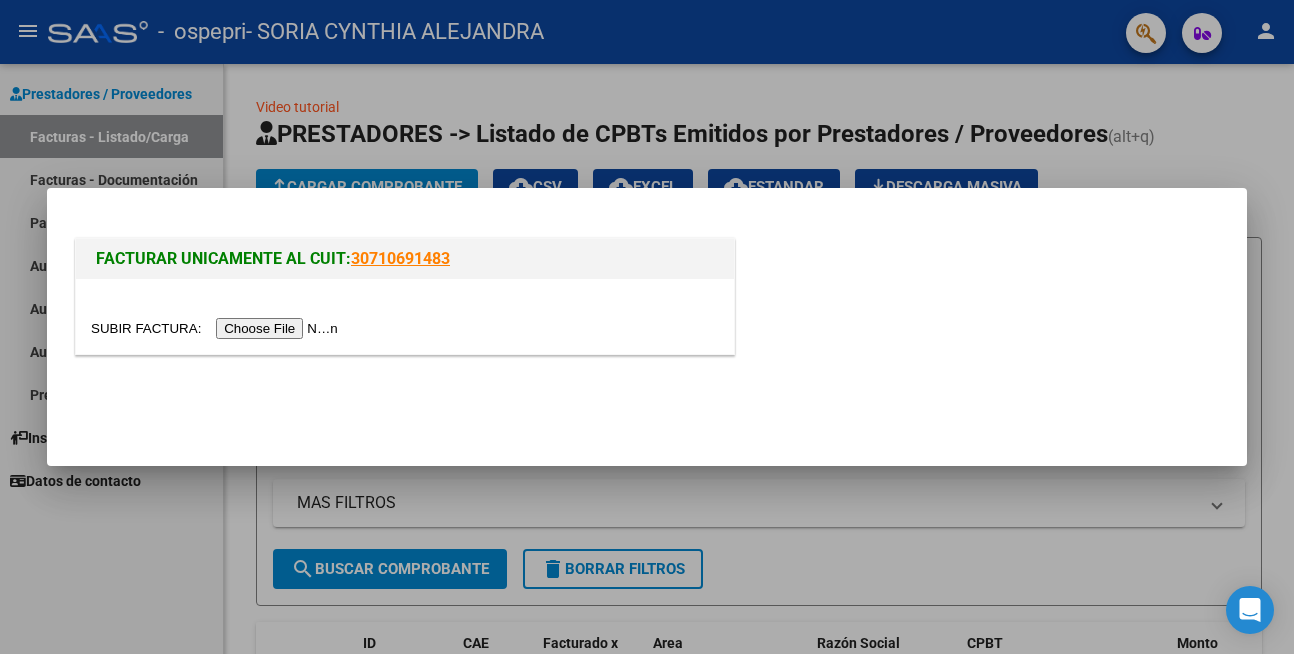 click at bounding box center [217, 328] 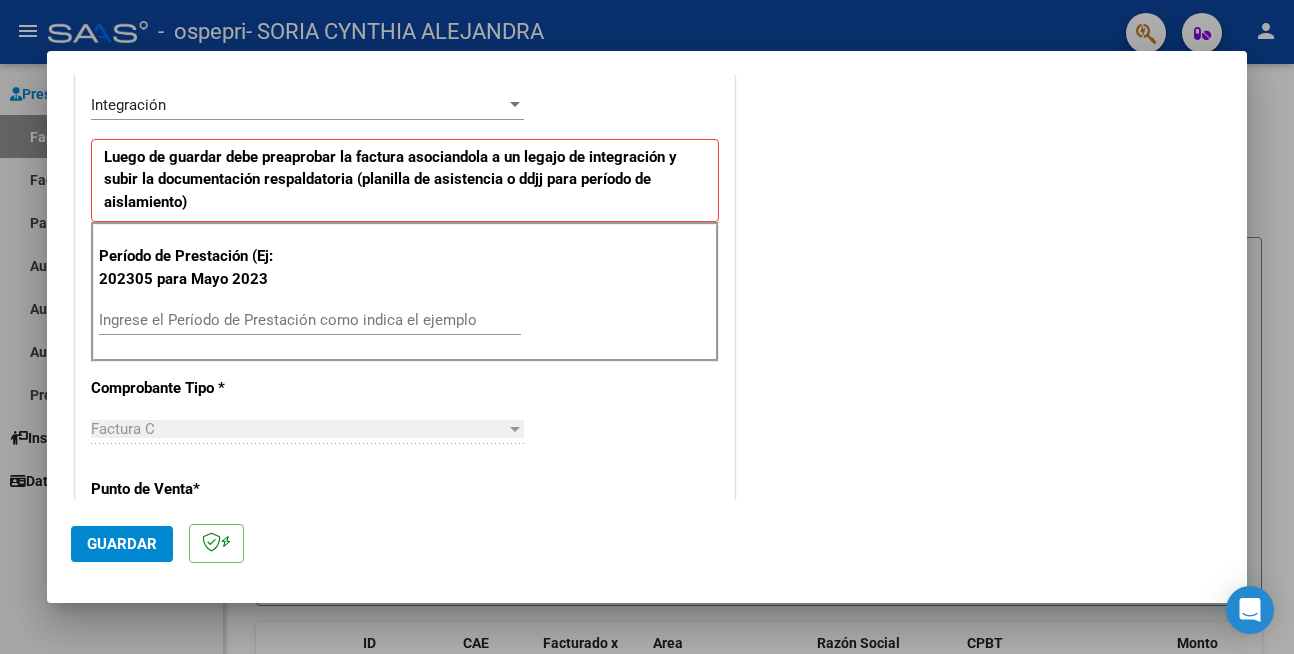 scroll, scrollTop: 480, scrollLeft: 0, axis: vertical 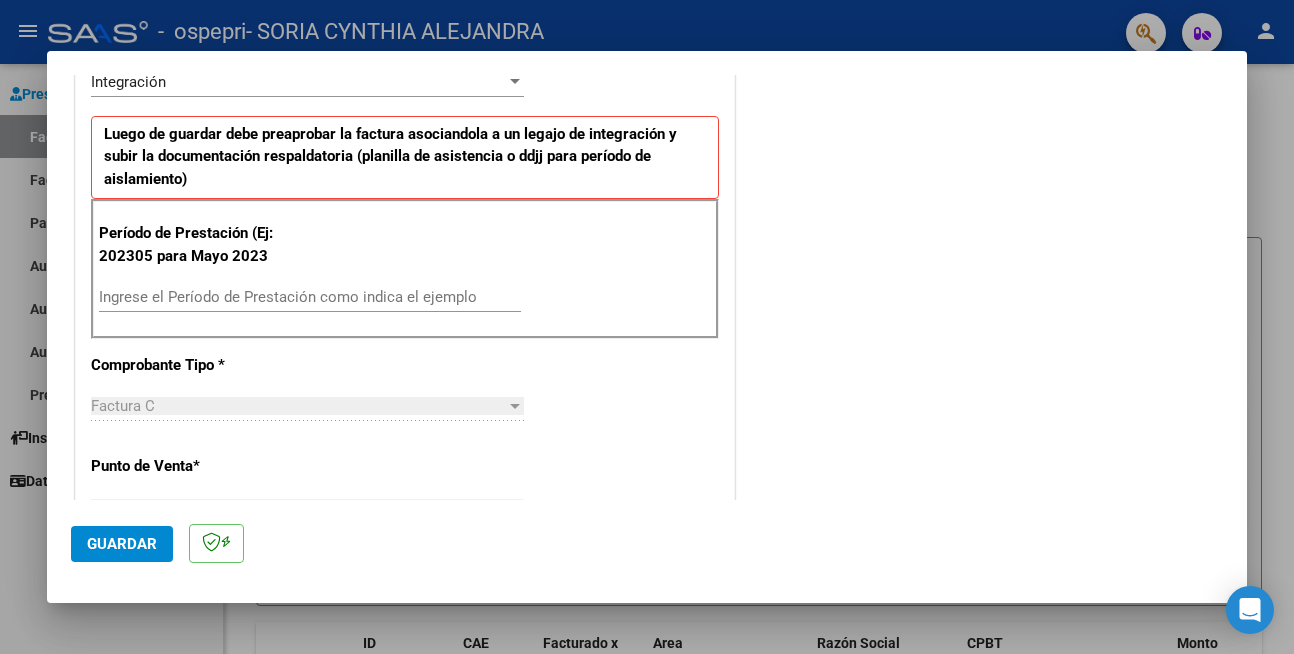 click on "Ingrese el Período de Prestación como indica el ejemplo" at bounding box center (310, 297) 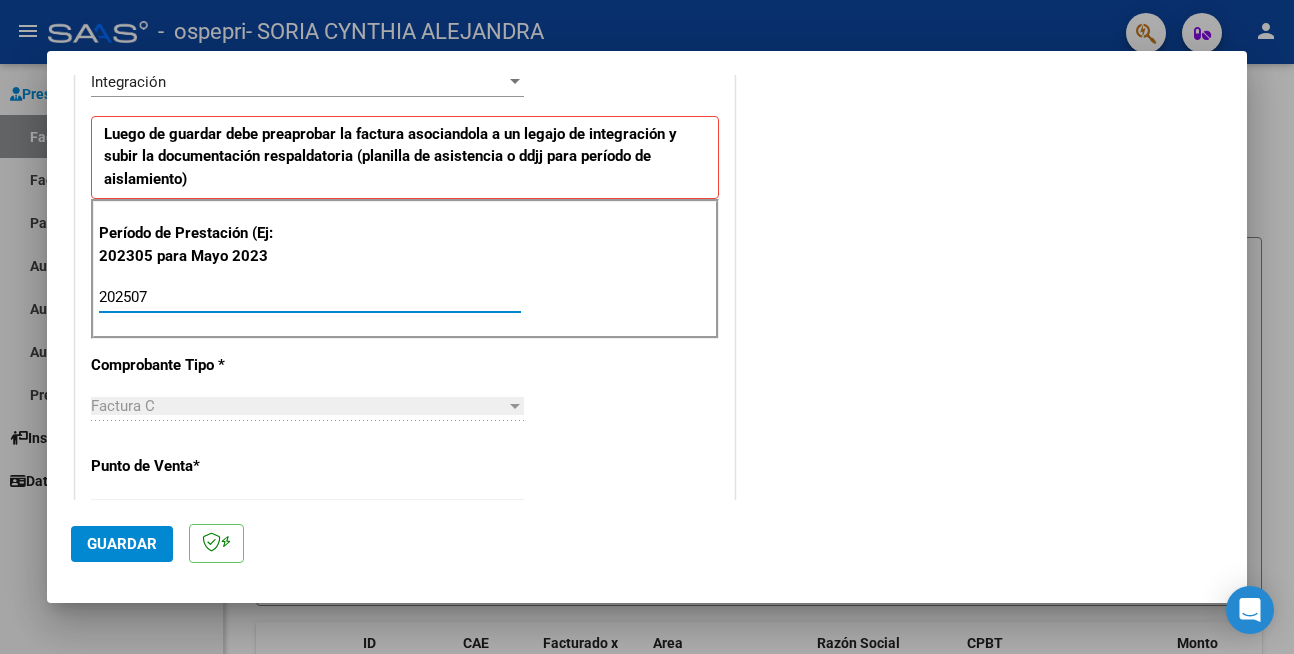 type on "202507" 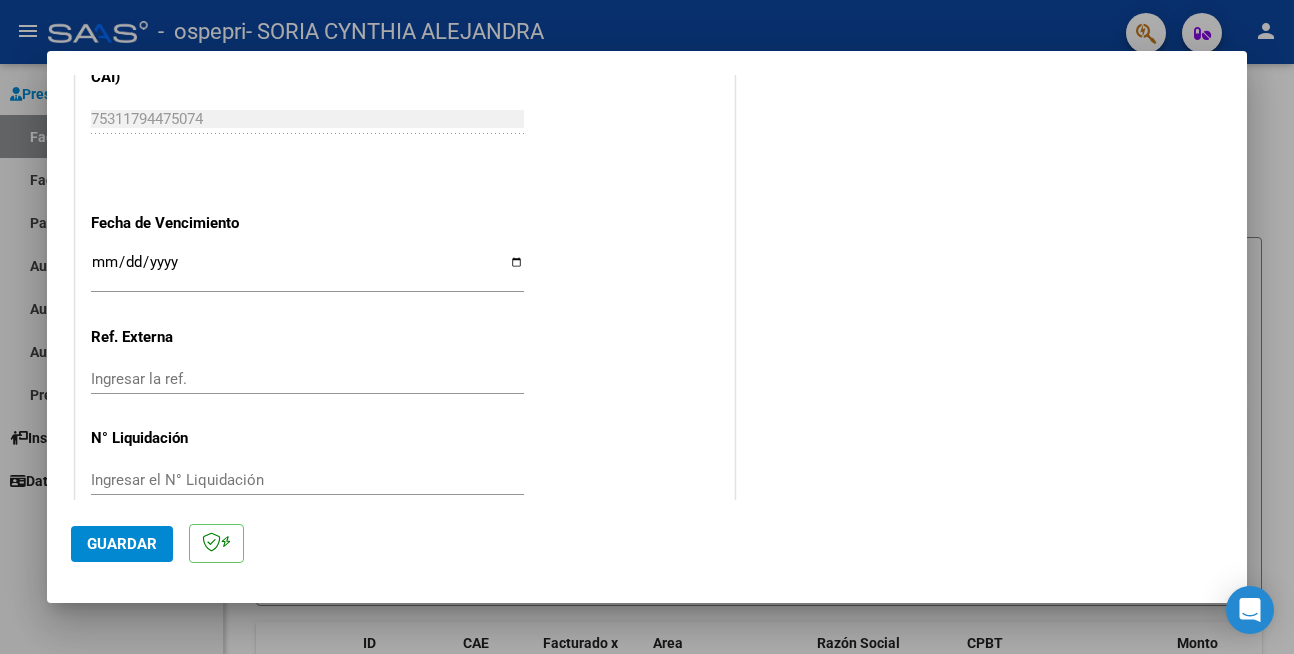 scroll, scrollTop: 1343, scrollLeft: 0, axis: vertical 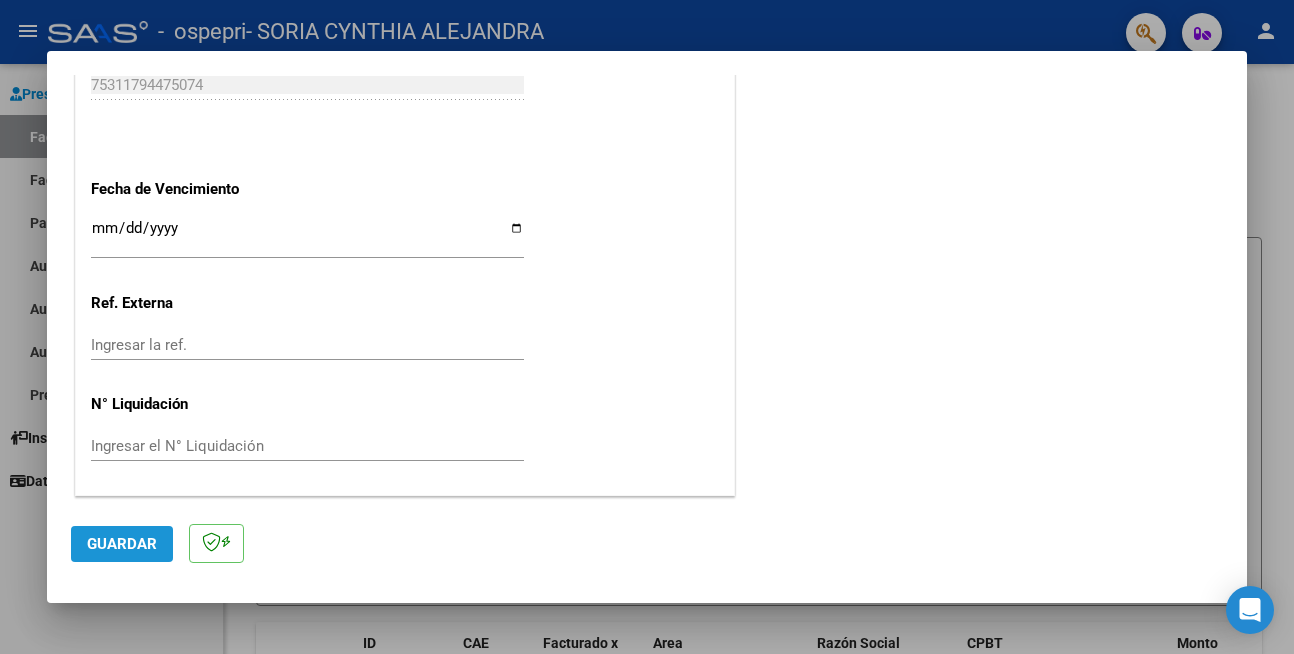 click on "Guardar" 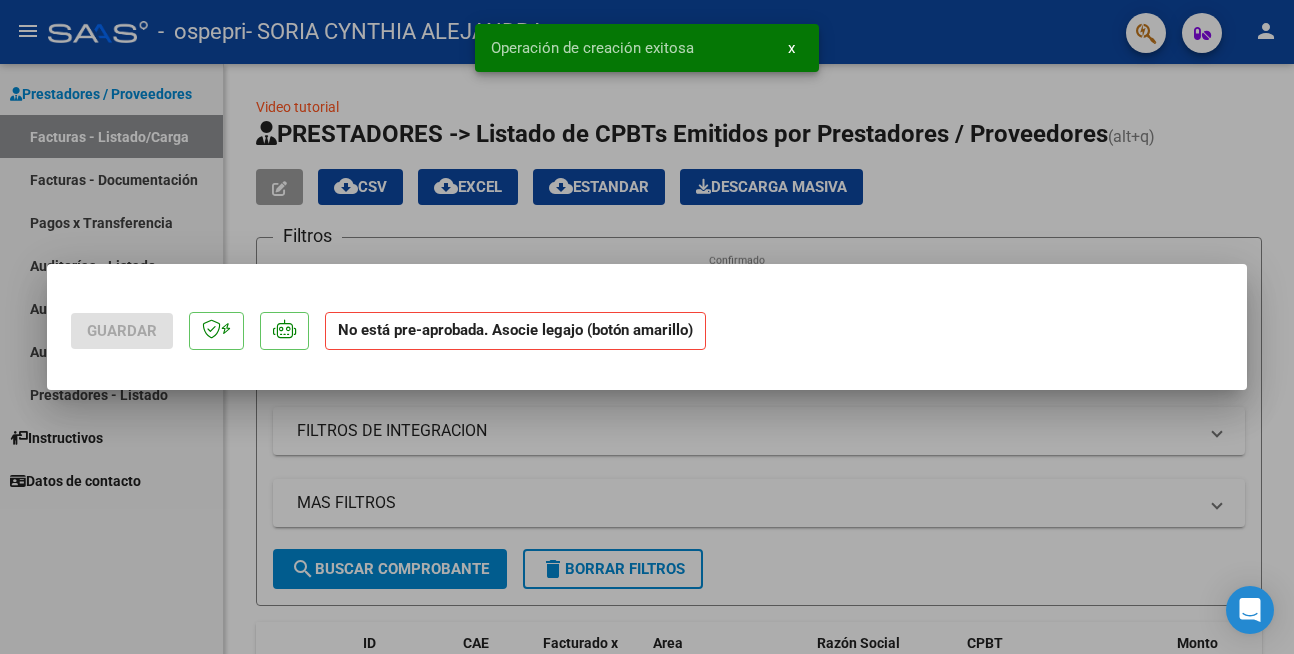scroll, scrollTop: 0, scrollLeft: 0, axis: both 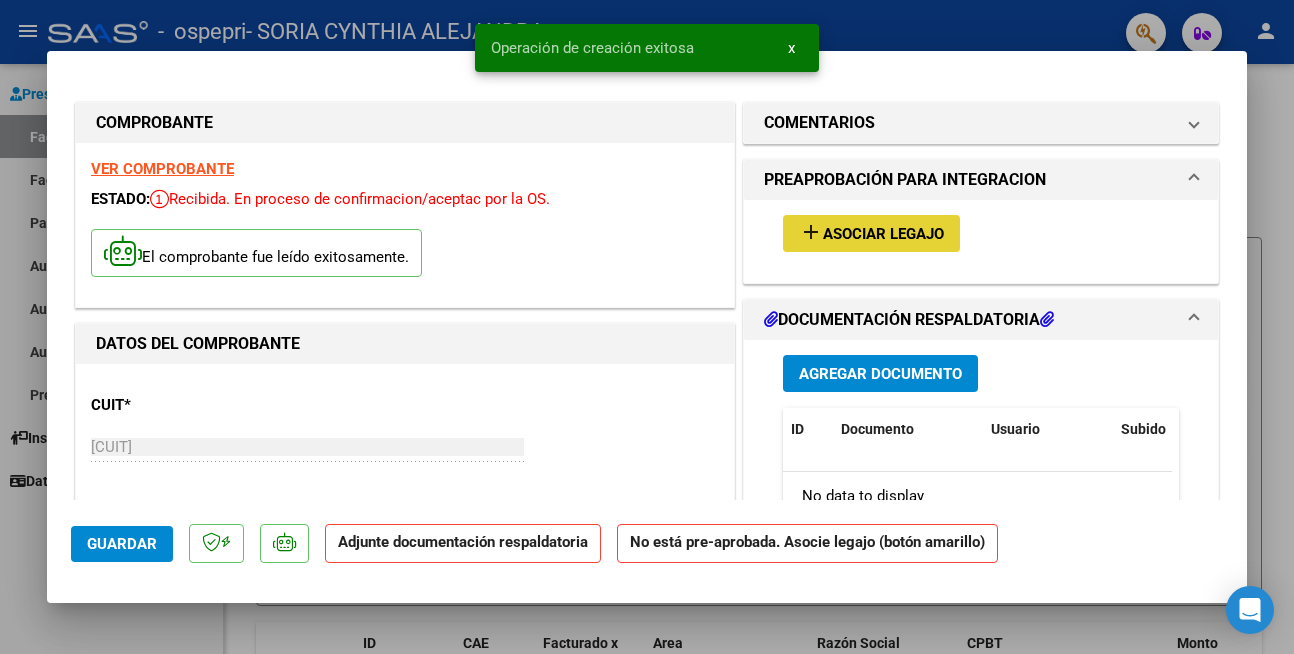 click on "Asociar Legajo" at bounding box center [883, 234] 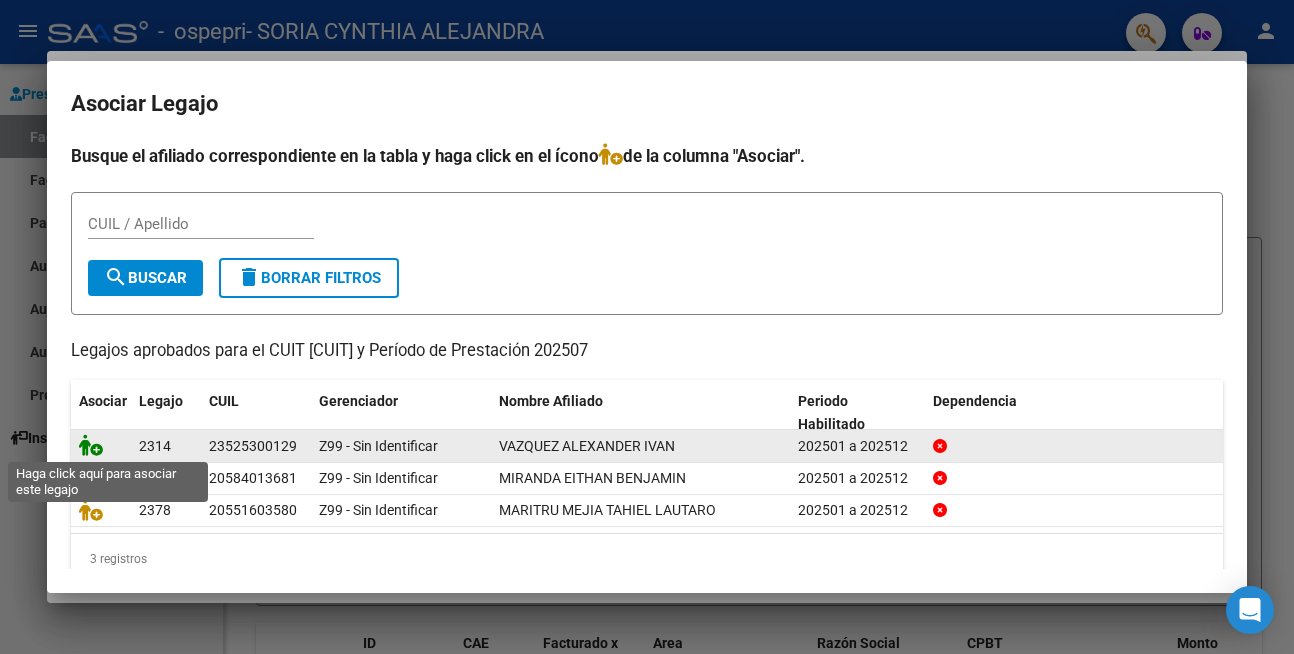 click 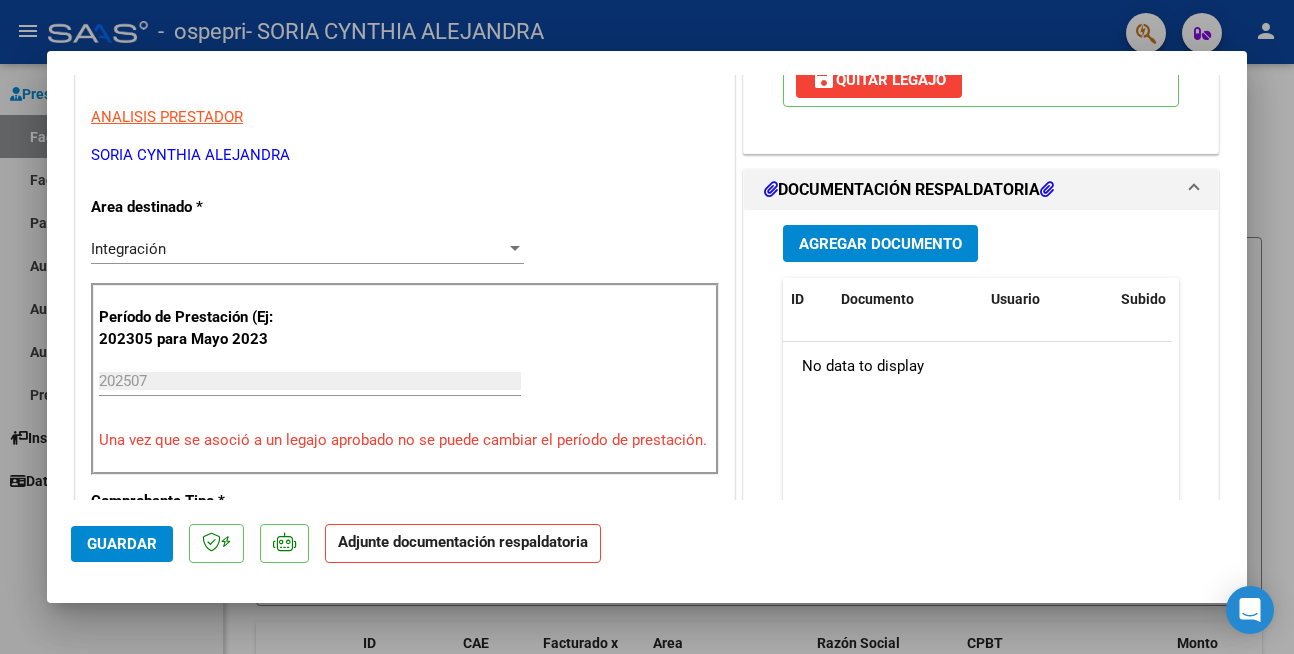 scroll, scrollTop: 480, scrollLeft: 0, axis: vertical 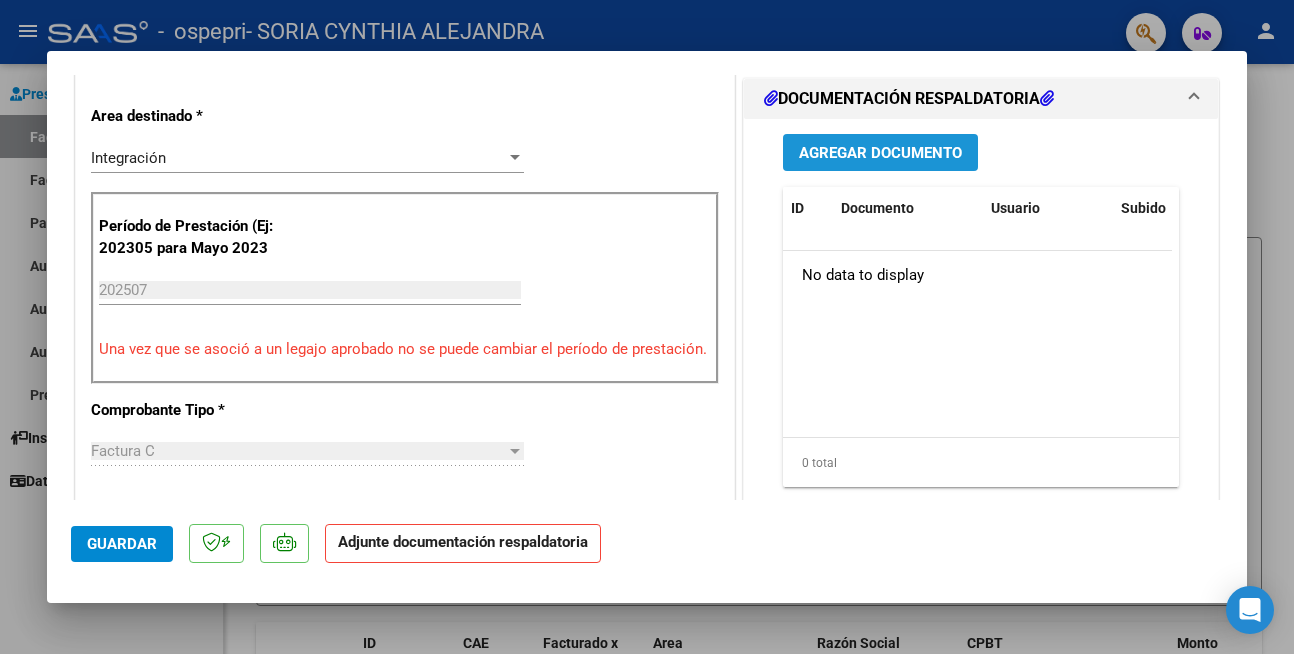 click on "Agregar Documento" at bounding box center [880, 153] 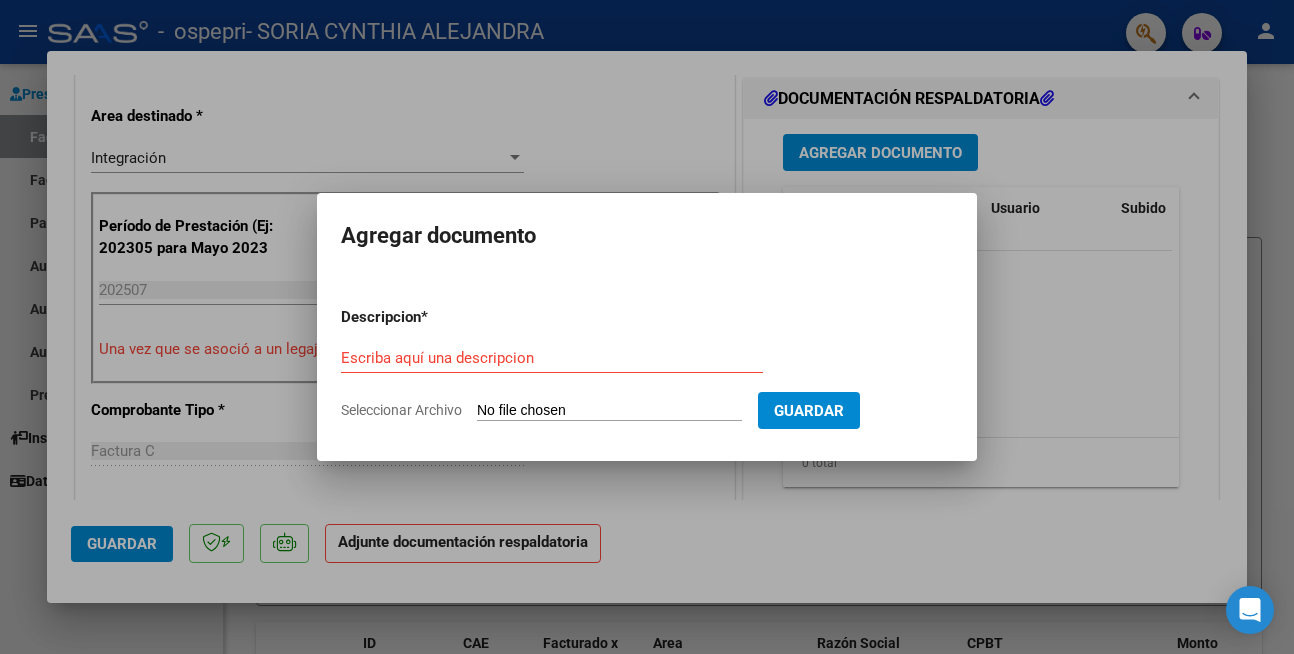 click on "Escriba aquí una descripcion" at bounding box center (552, 358) 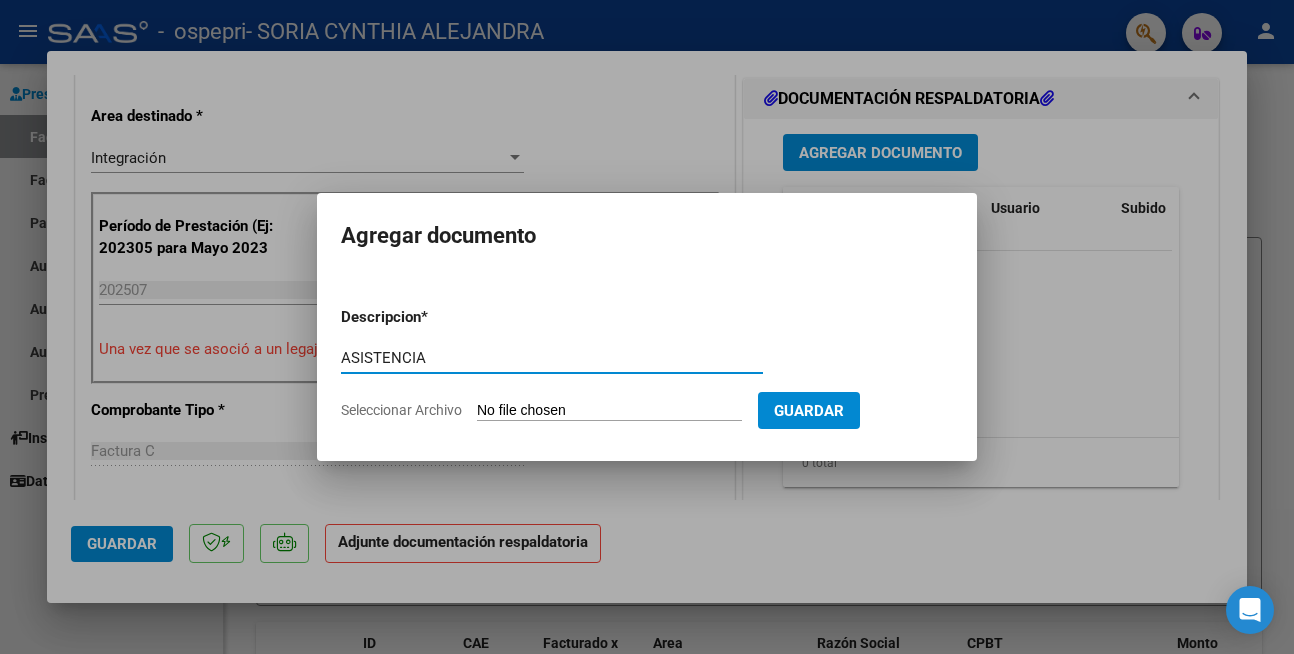 type on "ASISTENCIA" 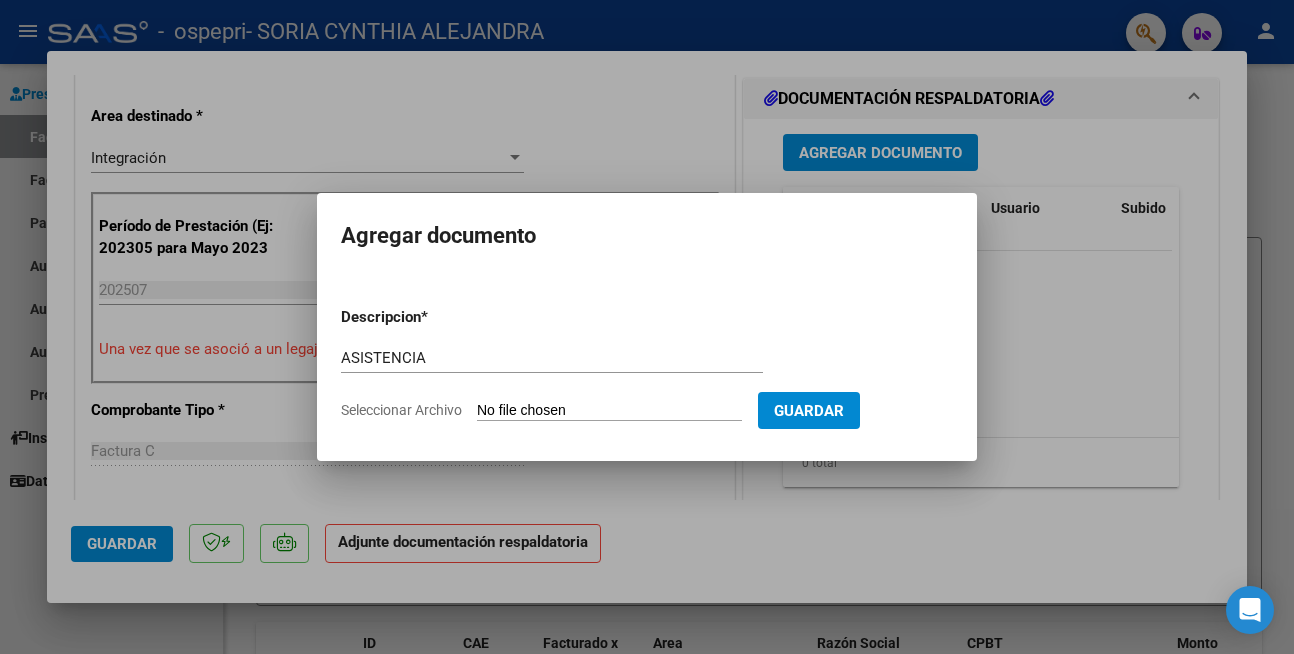 click on "Seleccionar Archivo" 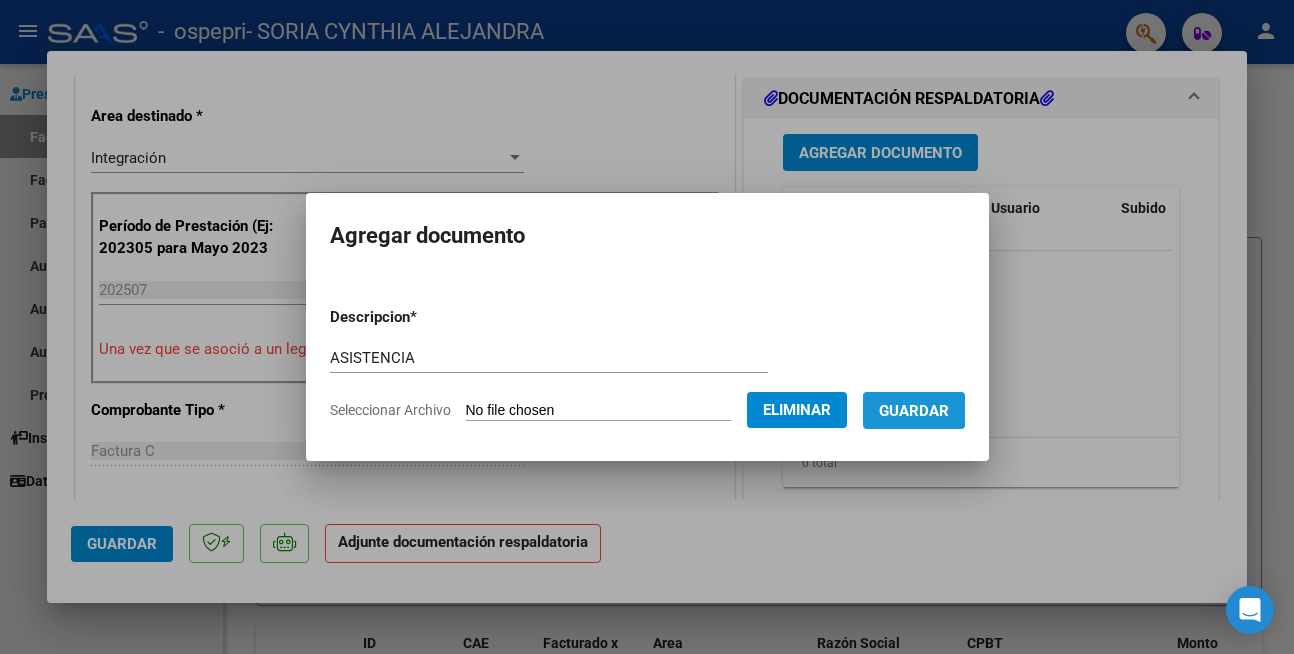 click on "Guardar" at bounding box center [914, 411] 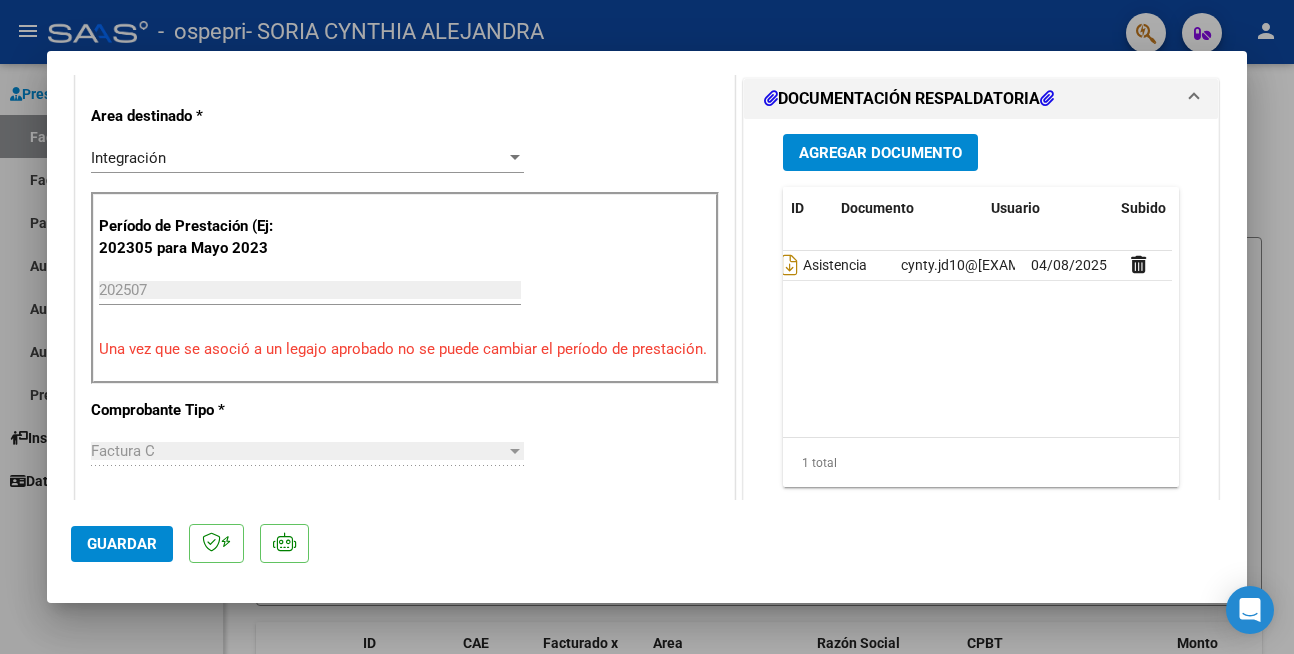 scroll, scrollTop: 0, scrollLeft: 0, axis: both 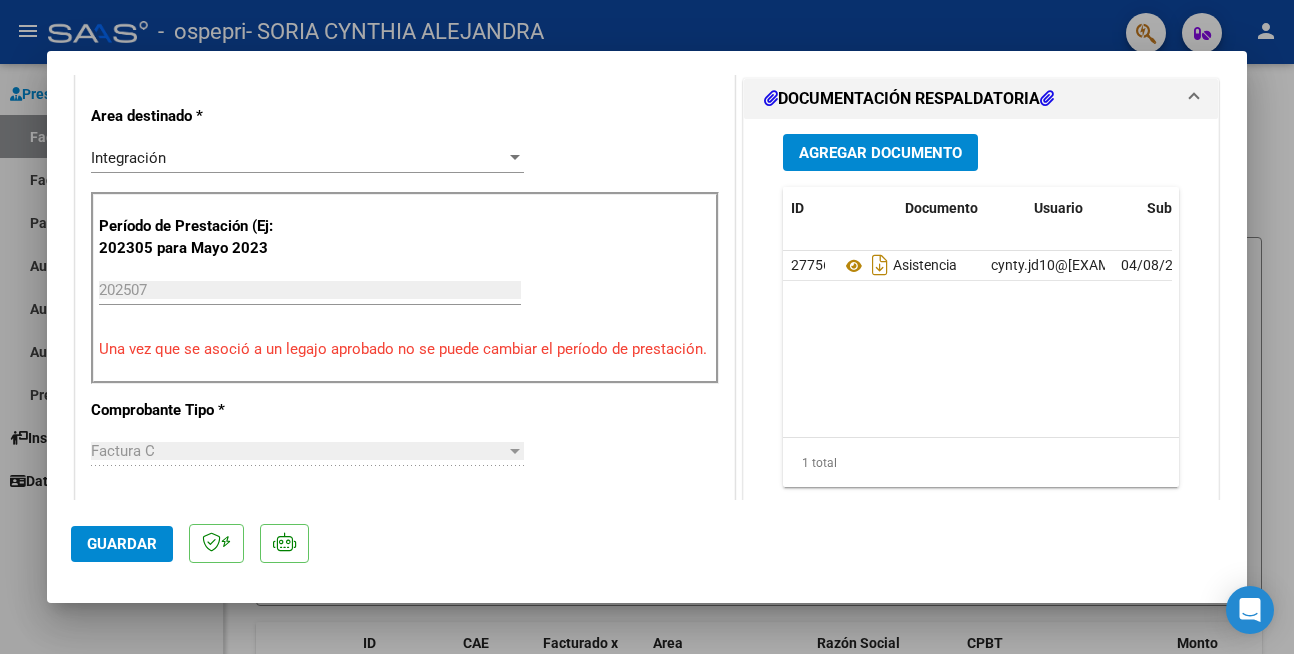 drag, startPoint x: 820, startPoint y: 213, endPoint x: 901, endPoint y: 234, distance: 83.677956 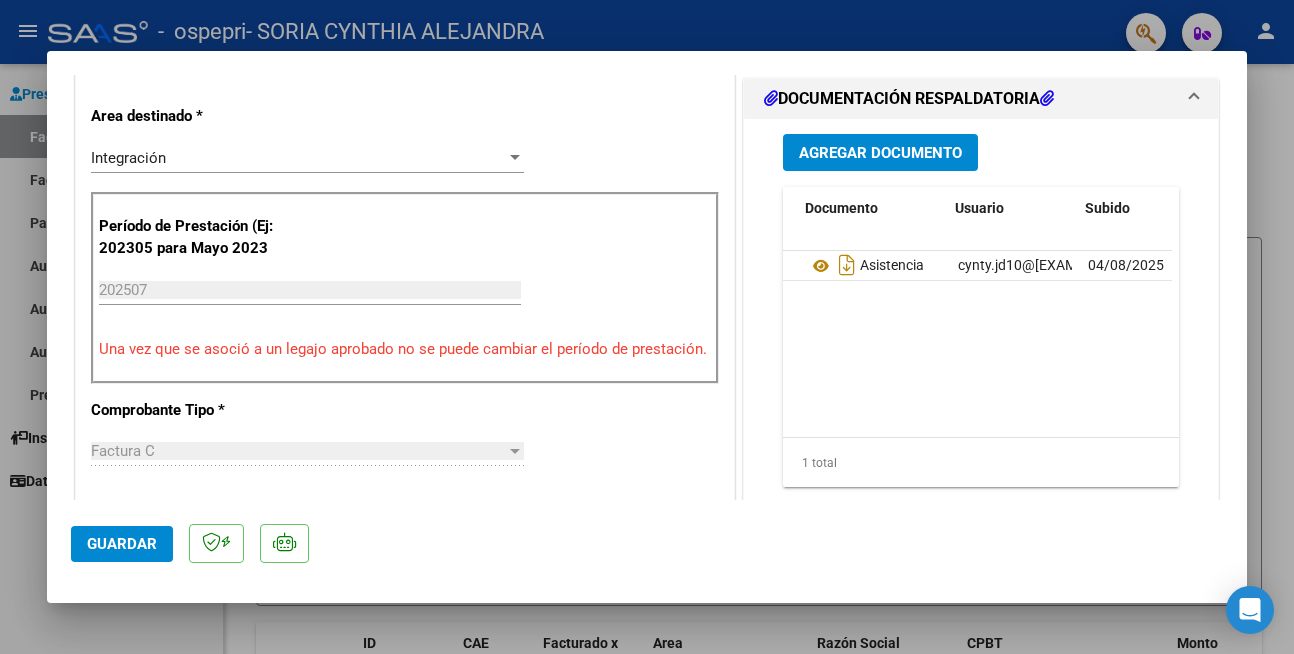 scroll, scrollTop: 0, scrollLeft: 99, axis: horizontal 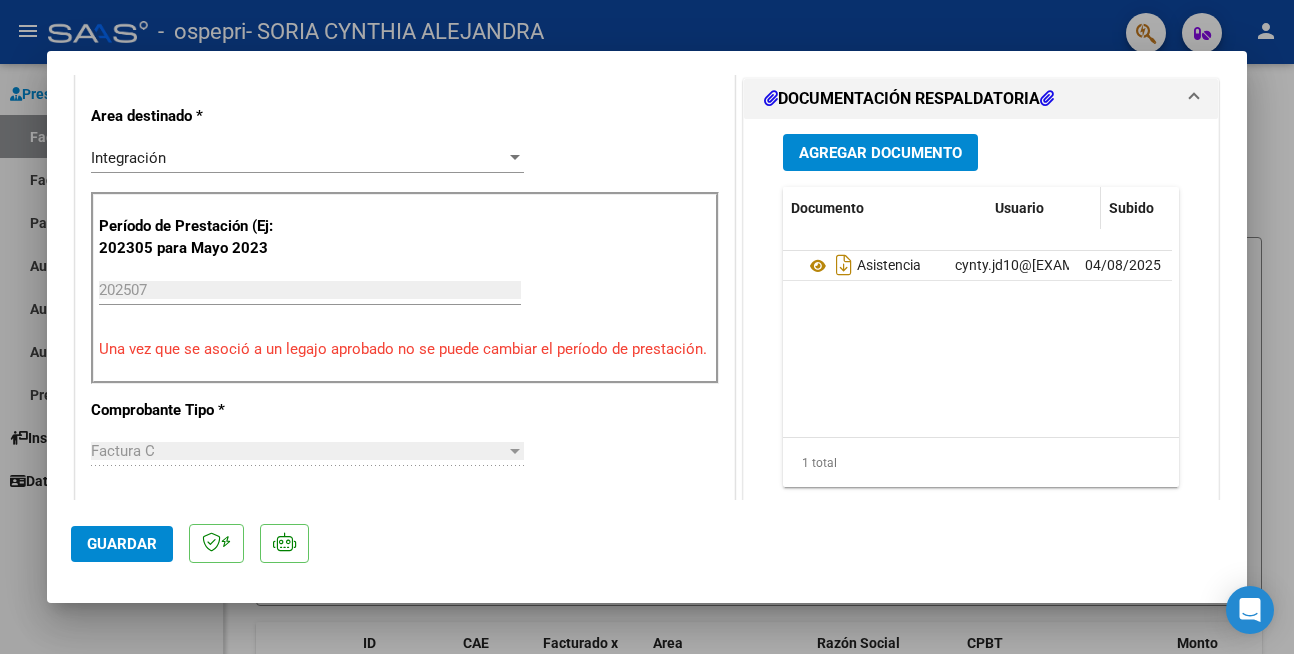 drag, startPoint x: 933, startPoint y: 208, endPoint x: 1018, endPoint y: 213, distance: 85.146935 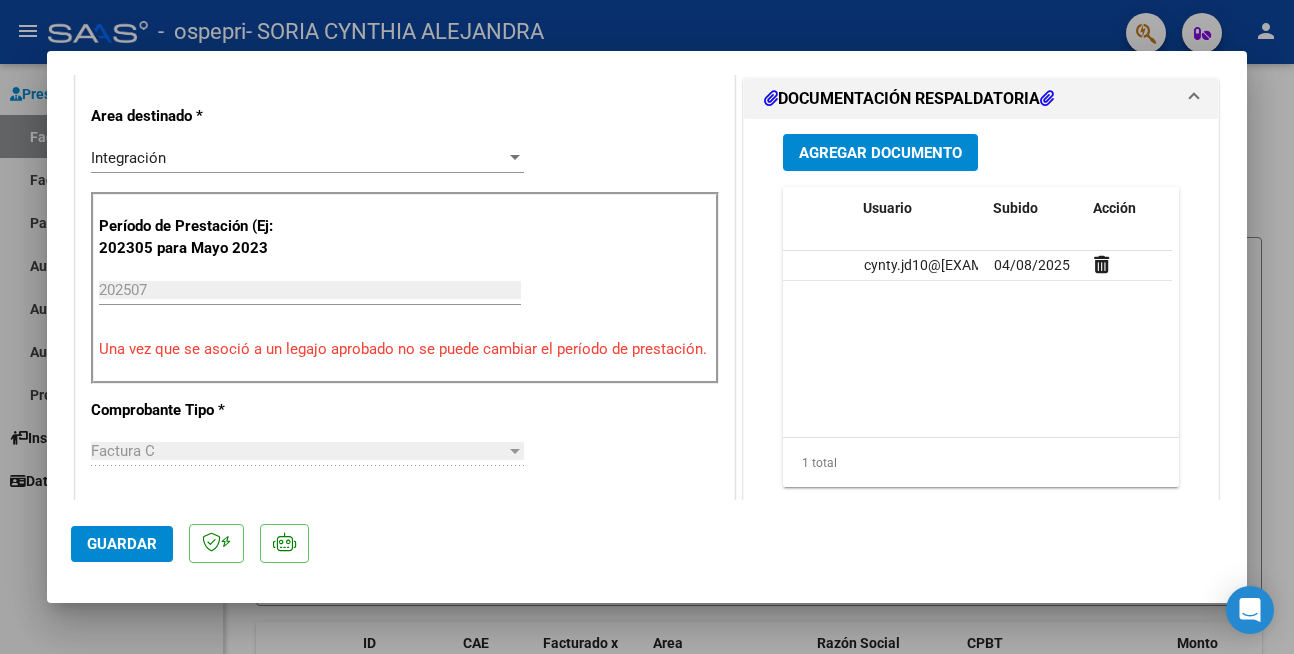 scroll, scrollTop: 0, scrollLeft: 258, axis: horizontal 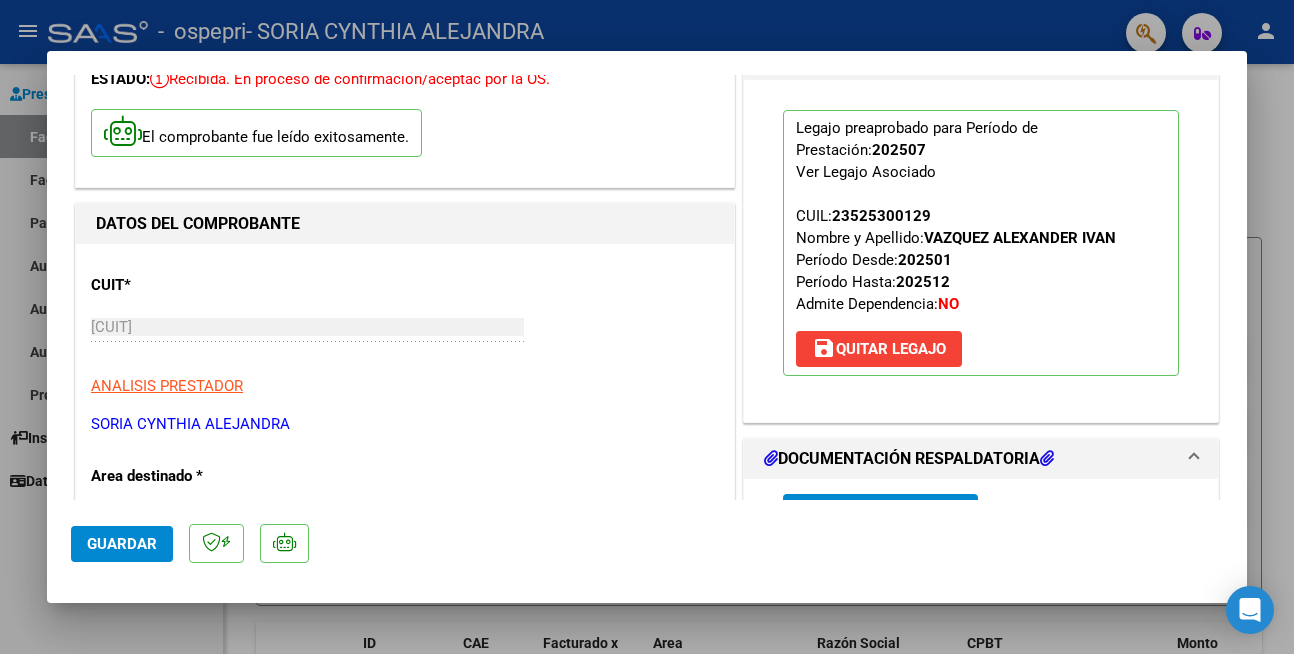 click on "Guardar" 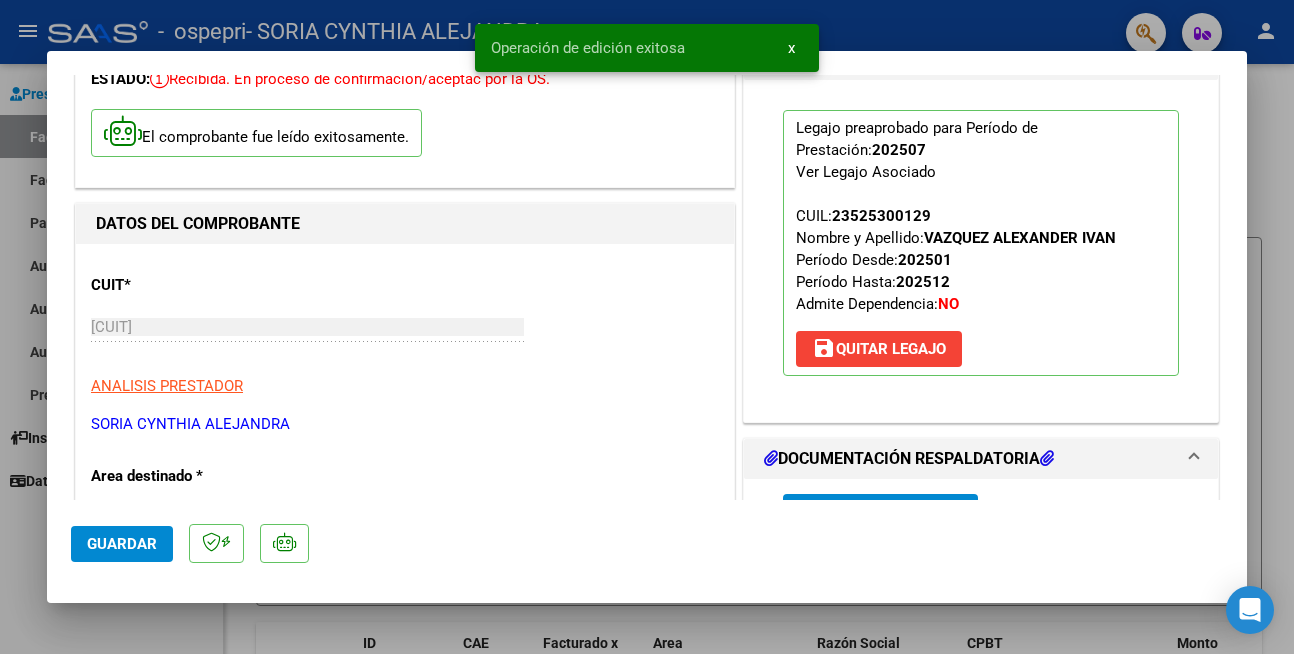click at bounding box center (647, 327) 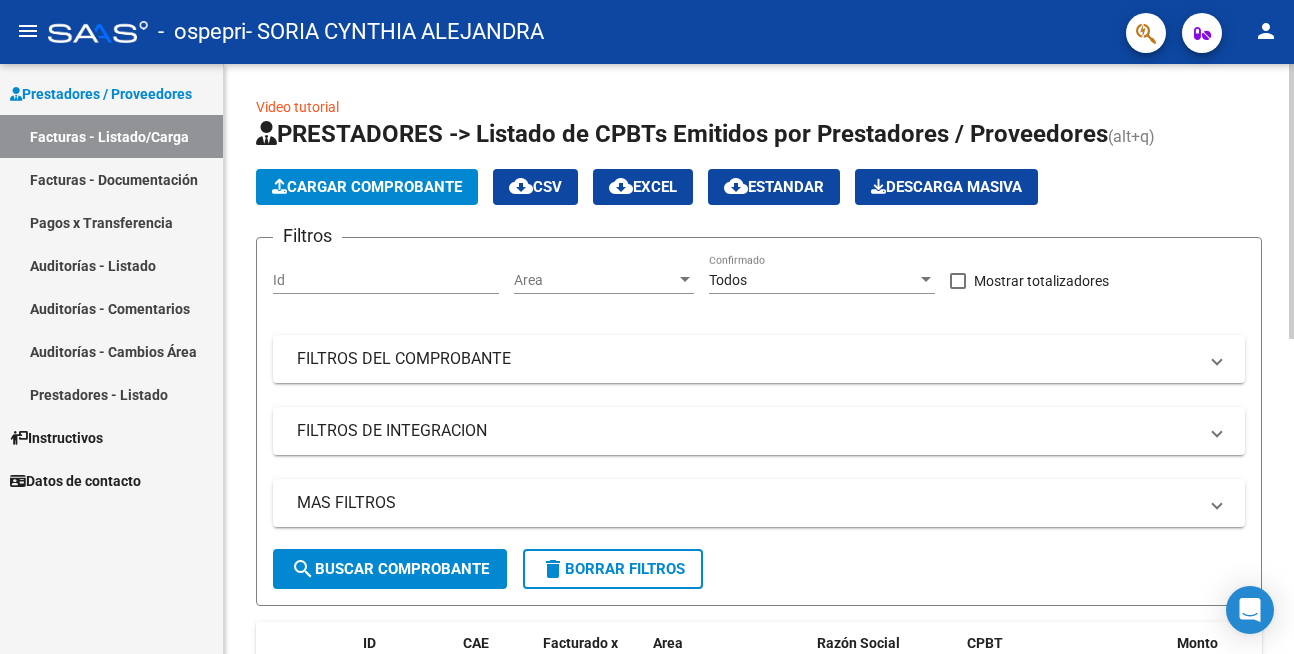 click on "Cargar Comprobante" 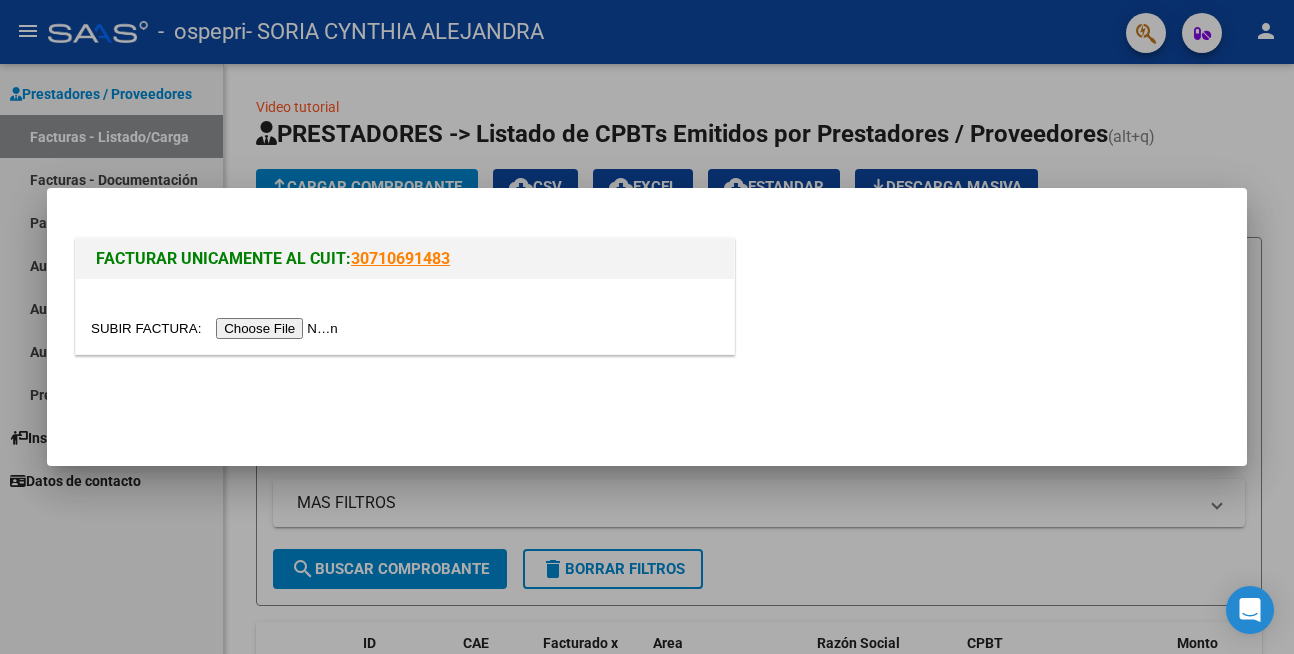 click at bounding box center [217, 328] 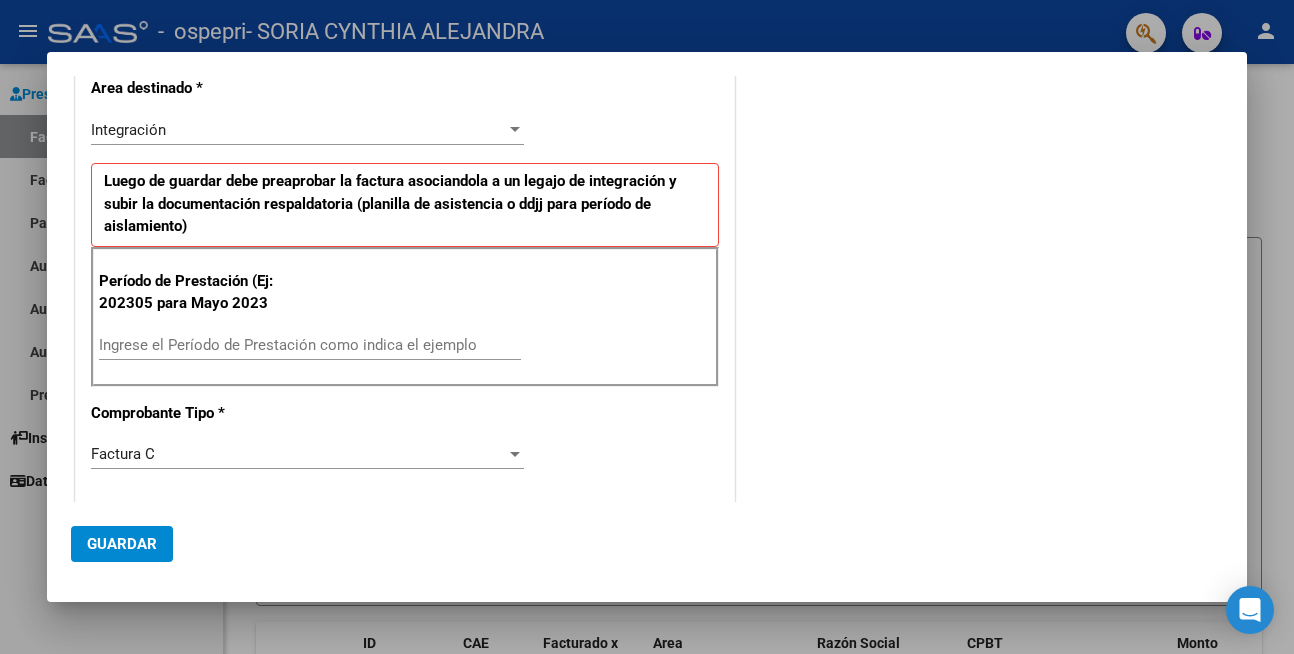 scroll, scrollTop: 480, scrollLeft: 0, axis: vertical 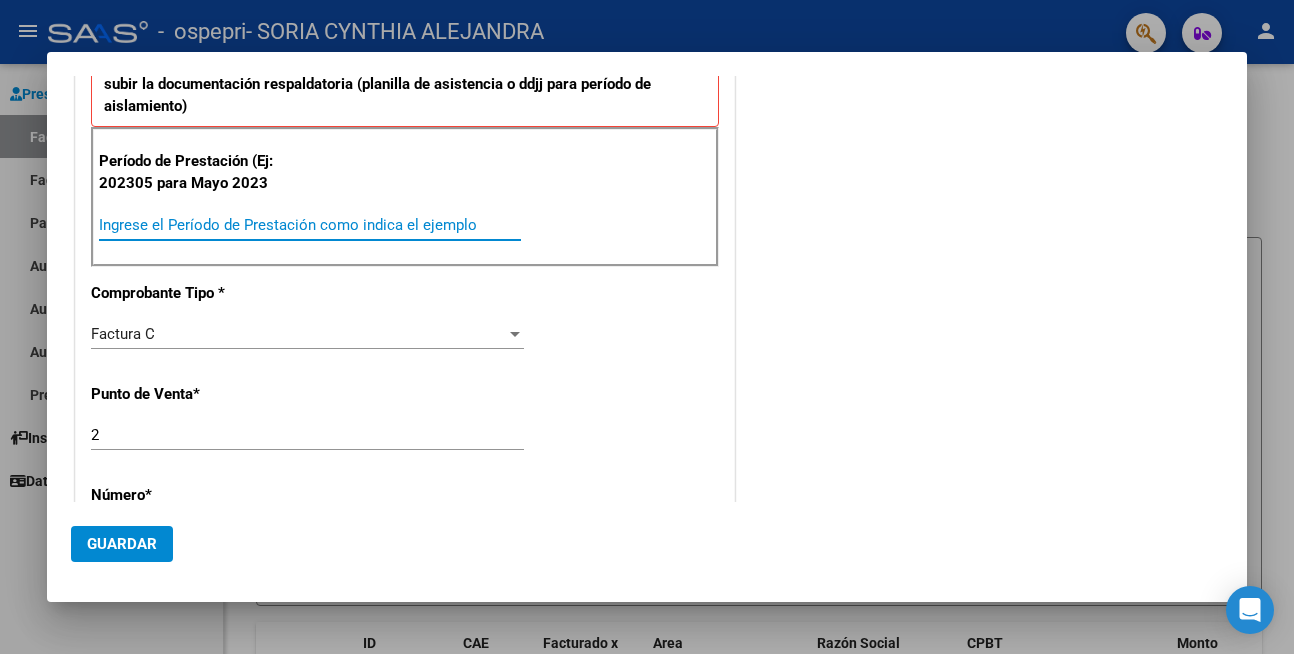 click on "Ingrese el Período de Prestación como indica el ejemplo" at bounding box center [310, 225] 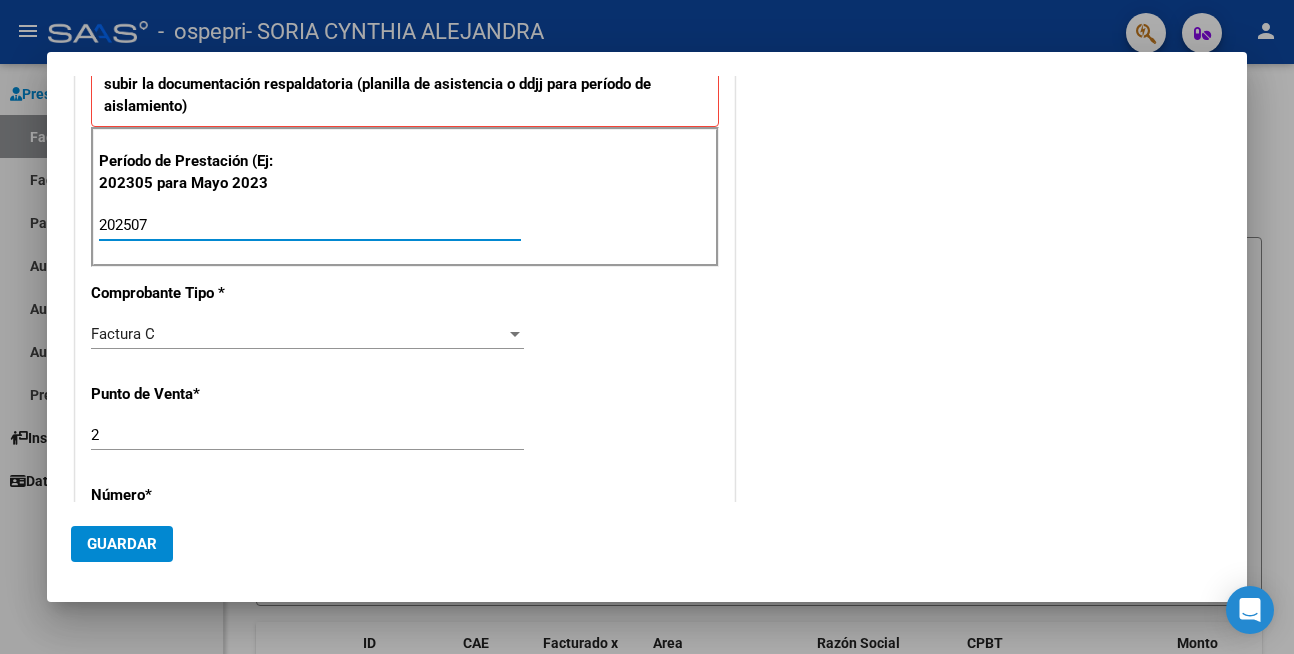 type on "202507" 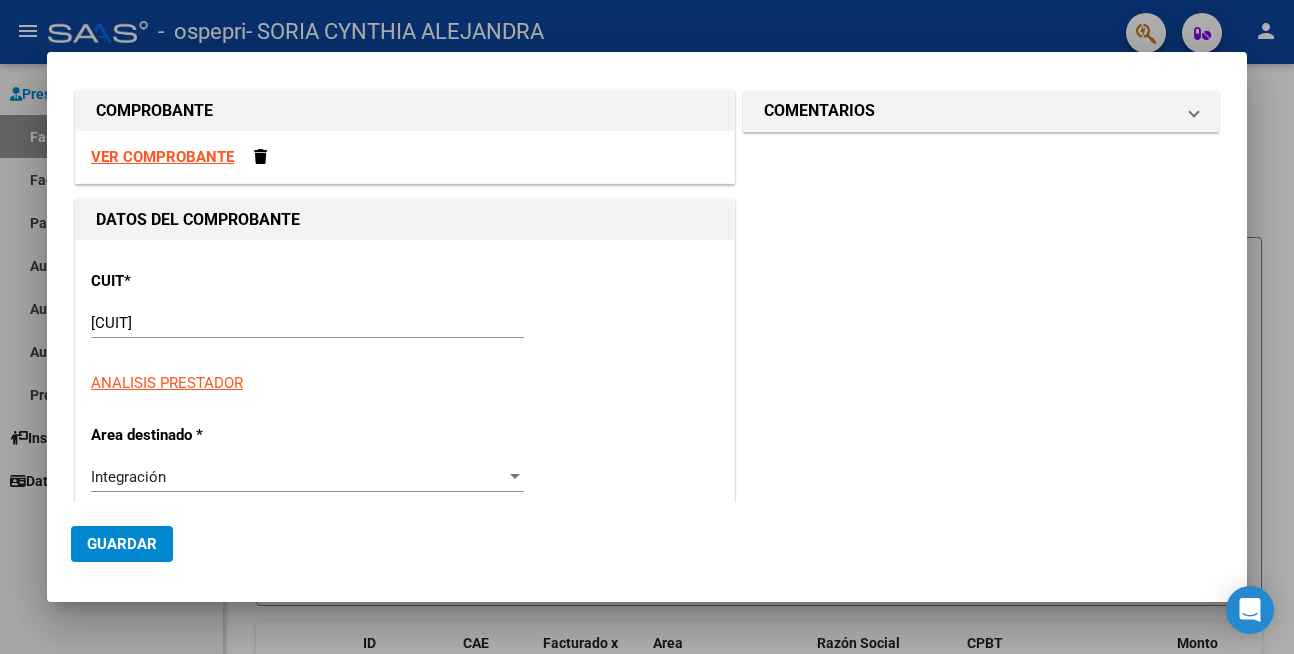 scroll, scrollTop: 0, scrollLeft: 0, axis: both 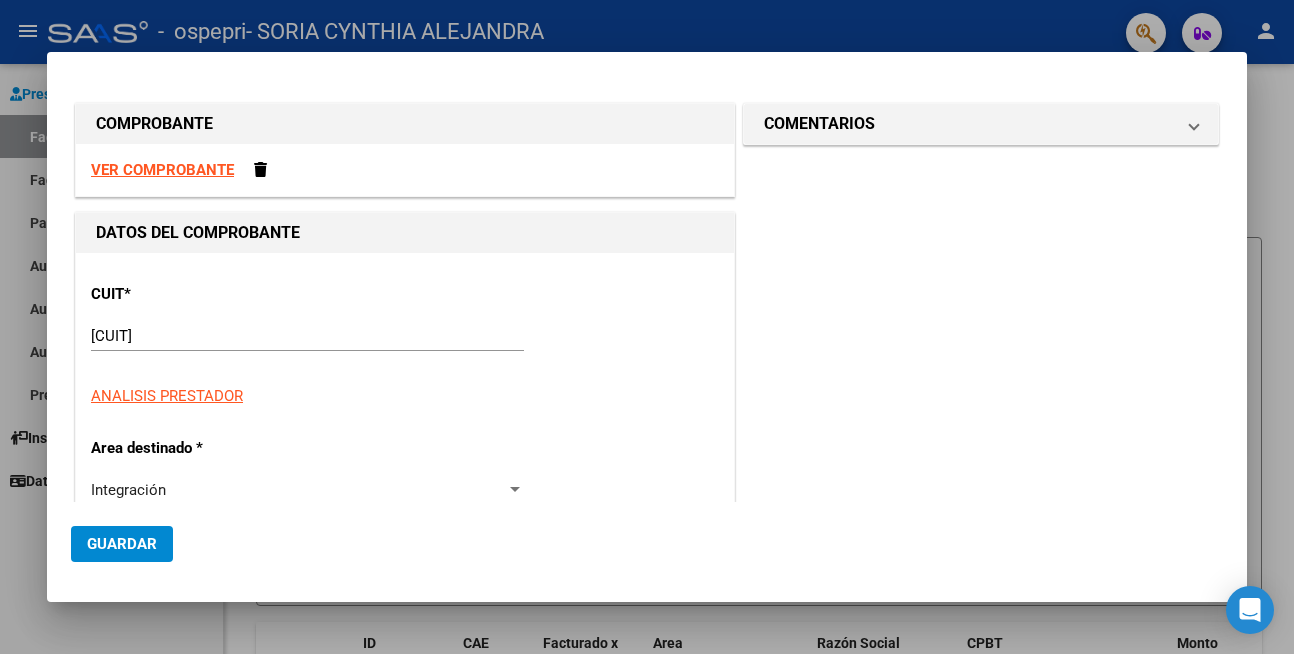click on "VER COMPROBANTE" at bounding box center [162, 170] 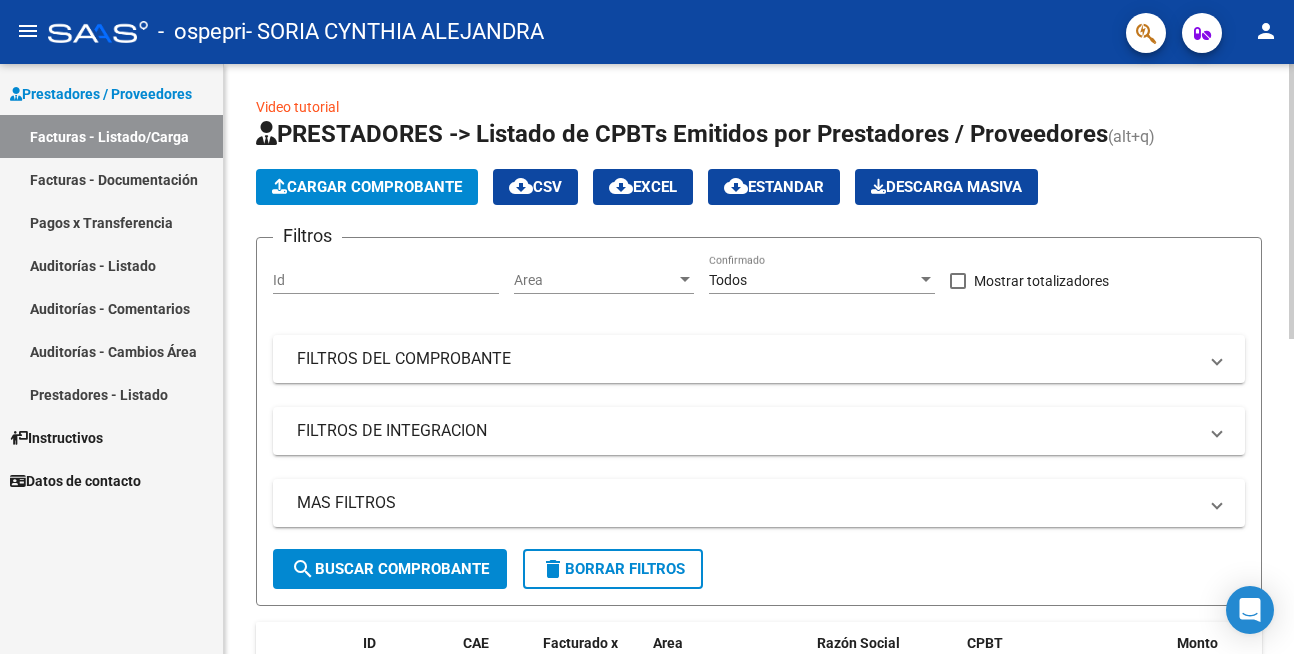 click on "Cargar Comprobante" 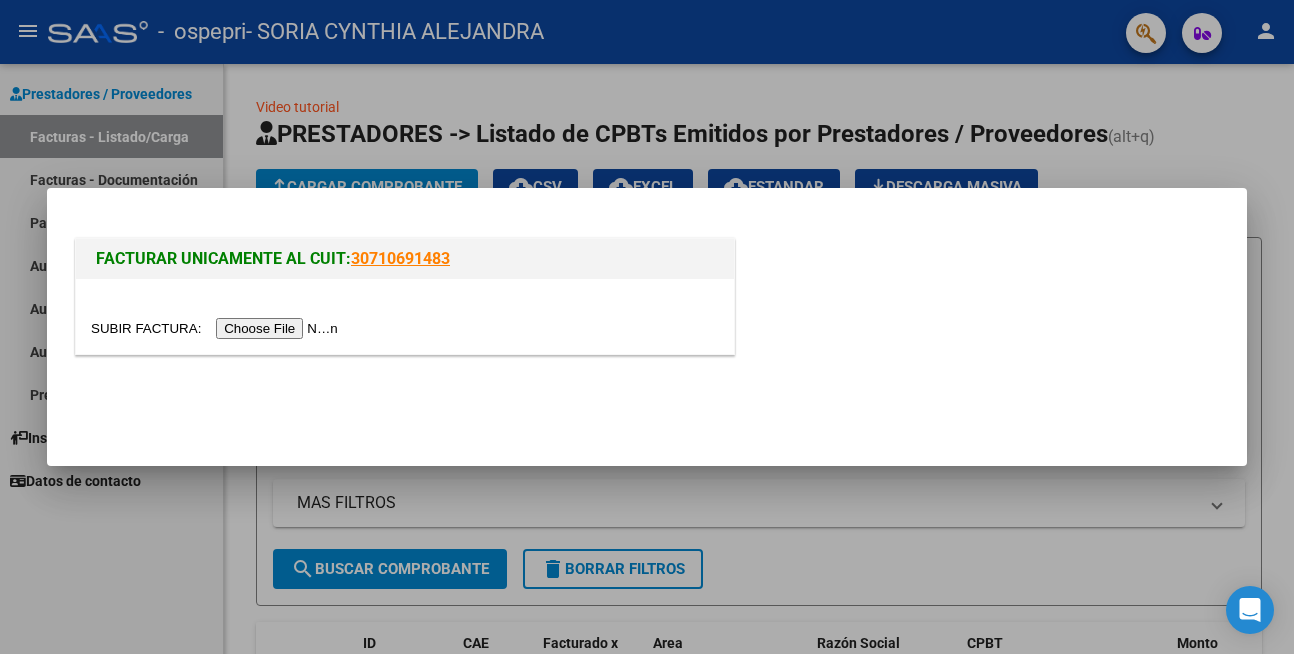 click at bounding box center (217, 328) 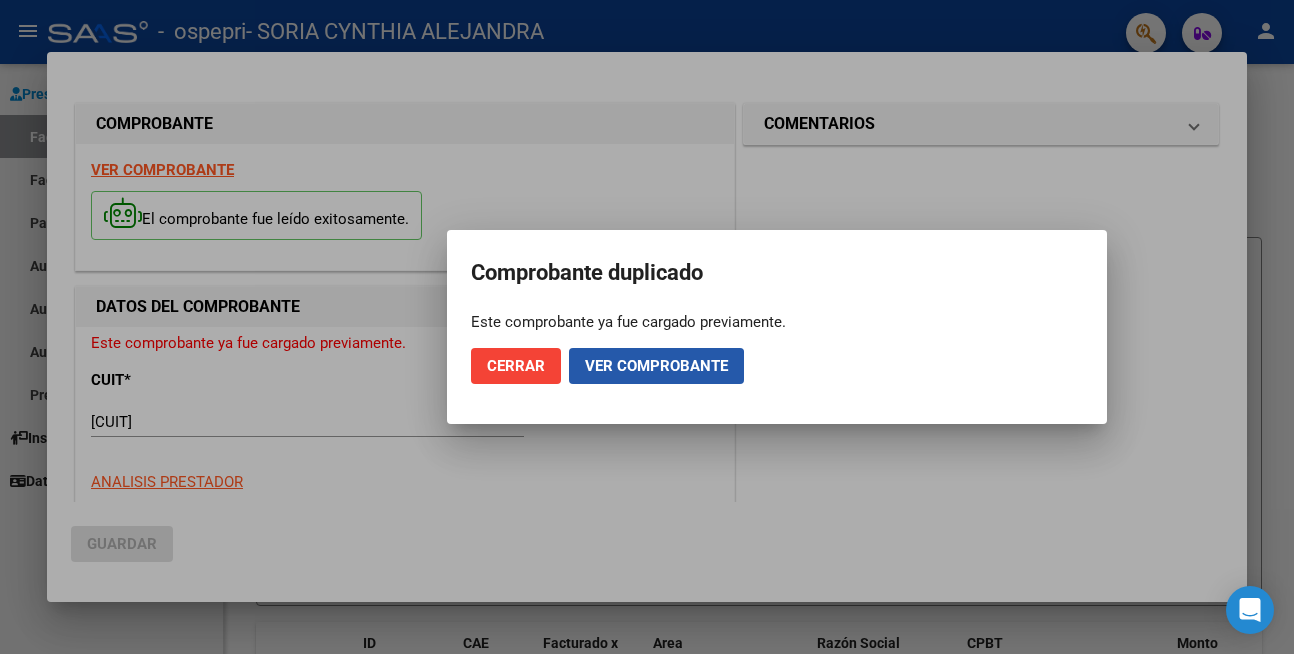 click on "Ver comprobante" 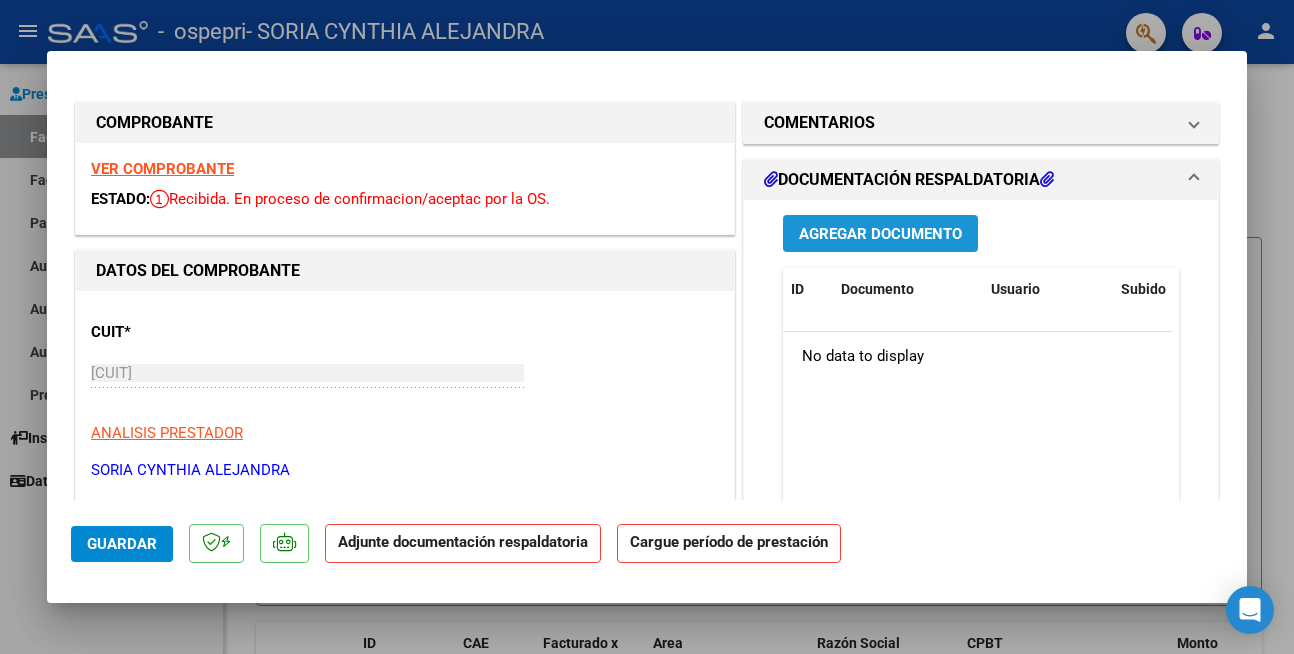 click on "Agregar Documento" at bounding box center [880, 234] 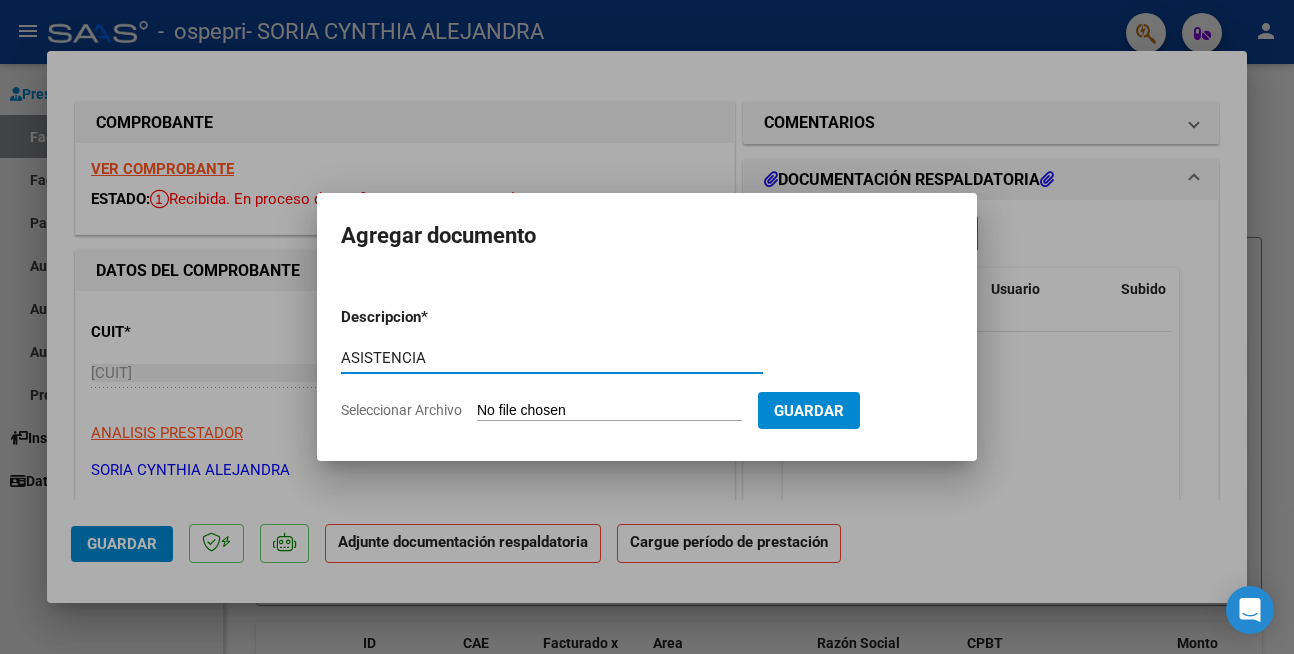 type on "ASISTENCIA" 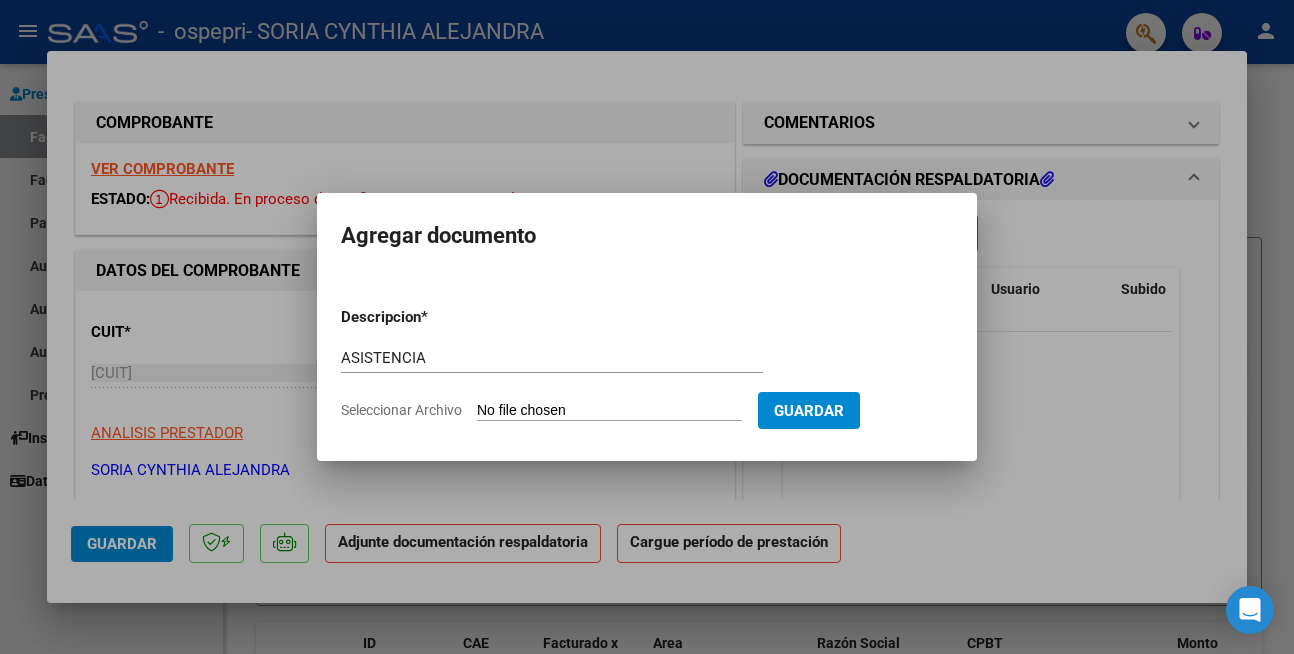 type on "C:\fakepath\asist. Tahiel.pdf" 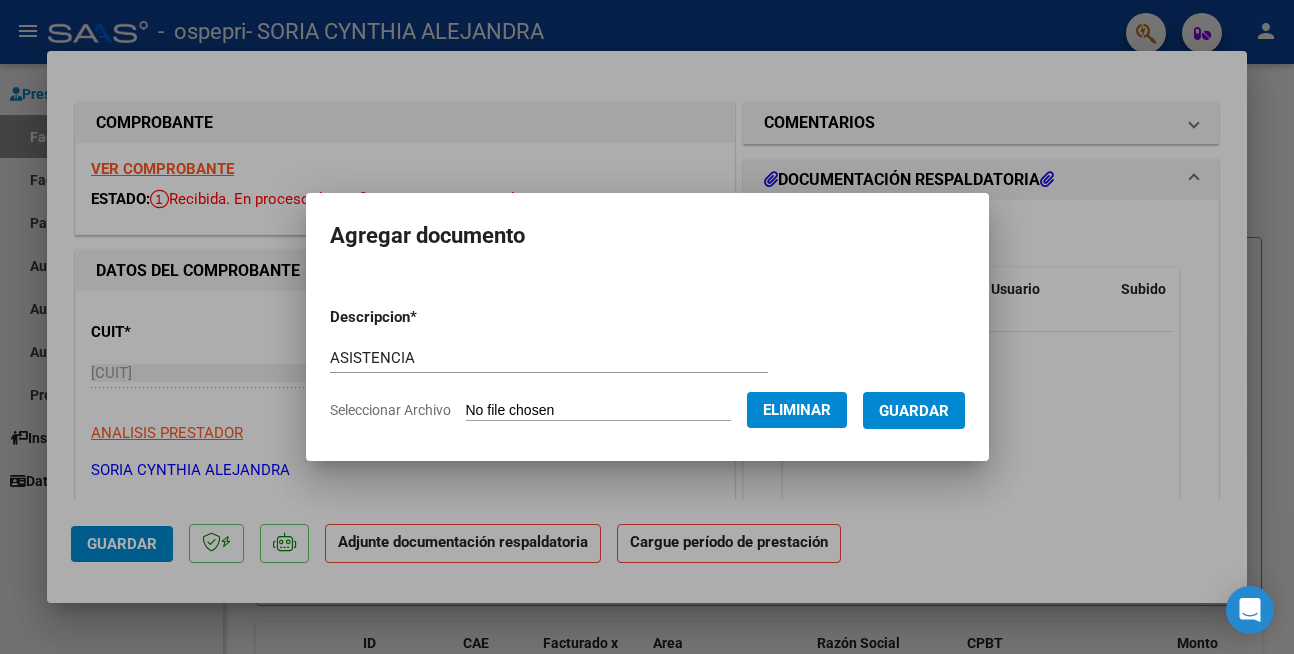 click on "Guardar" at bounding box center [914, 411] 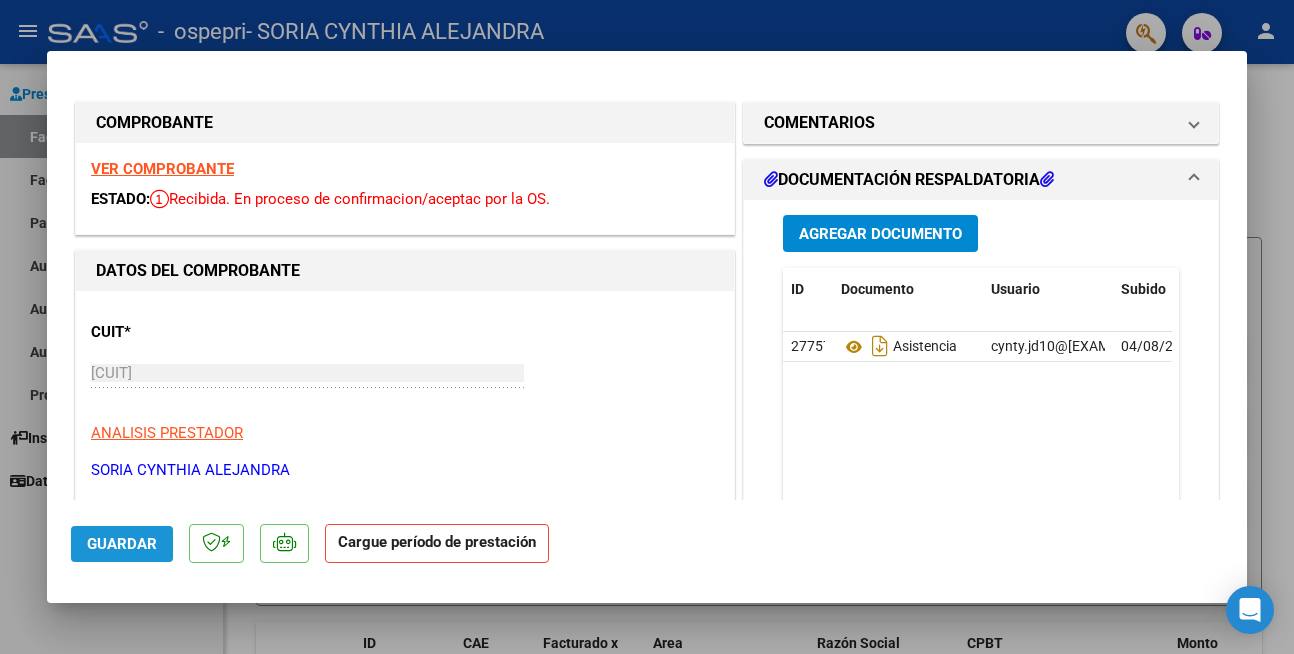 click on "Guardar" 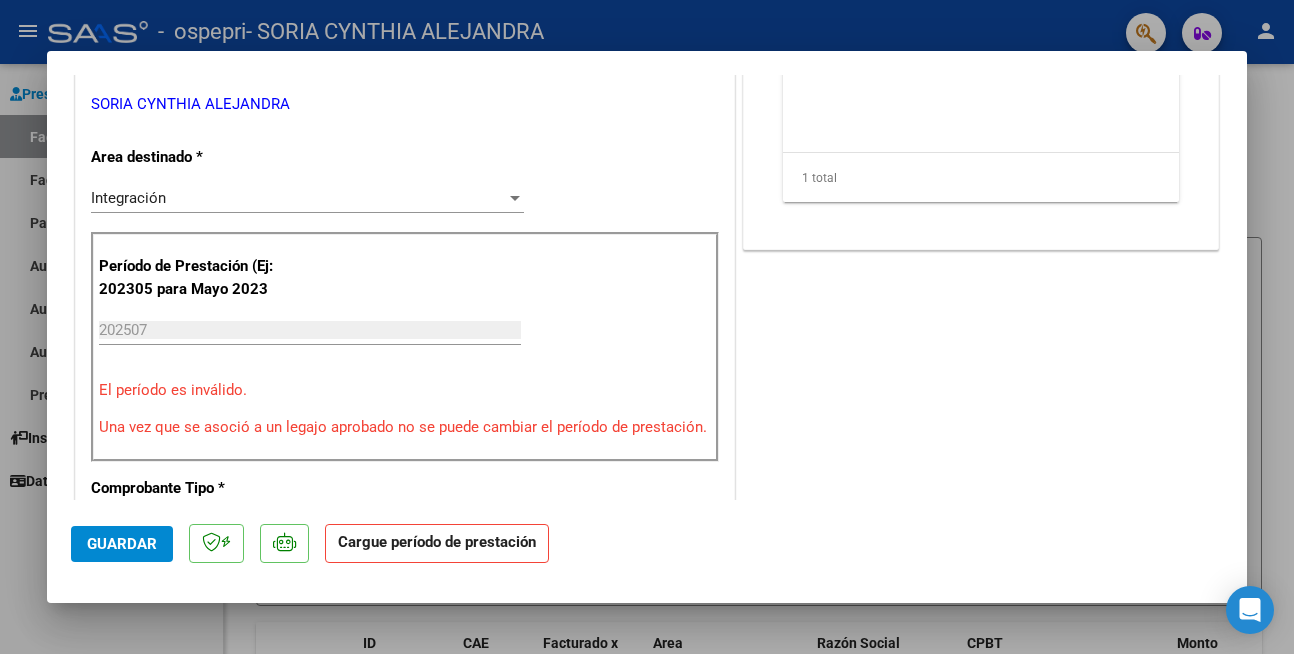 scroll, scrollTop: 388, scrollLeft: 0, axis: vertical 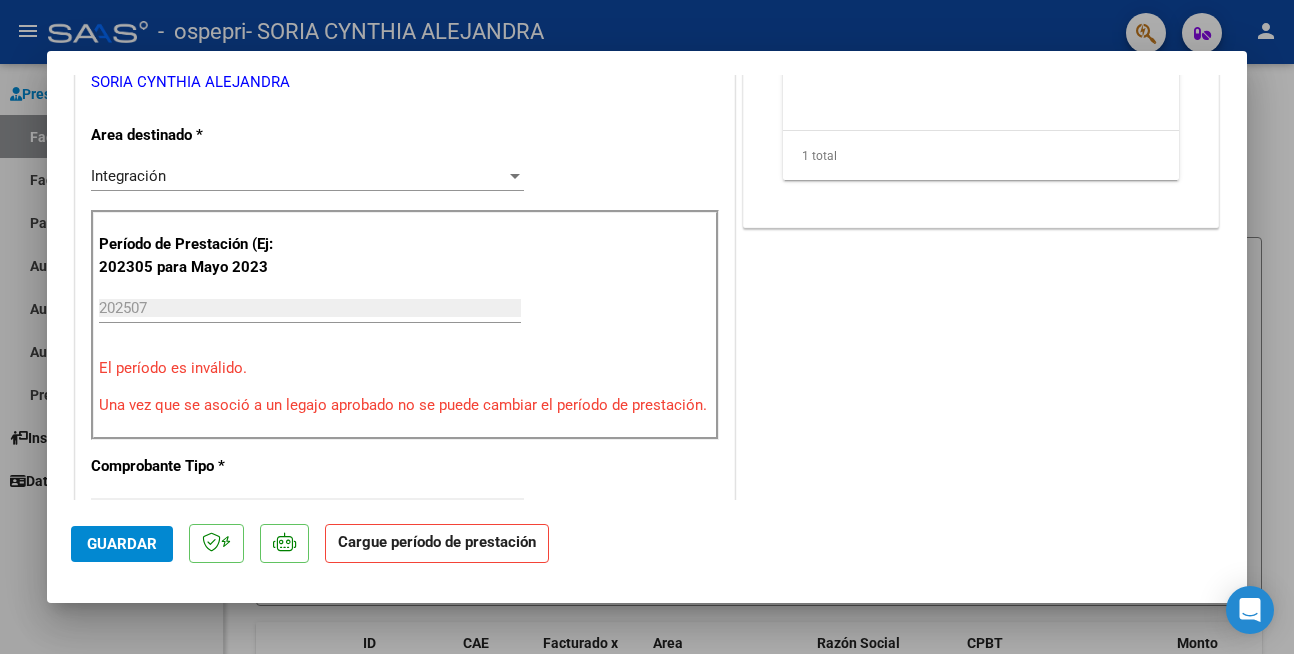 click on "202507" at bounding box center (310, 308) 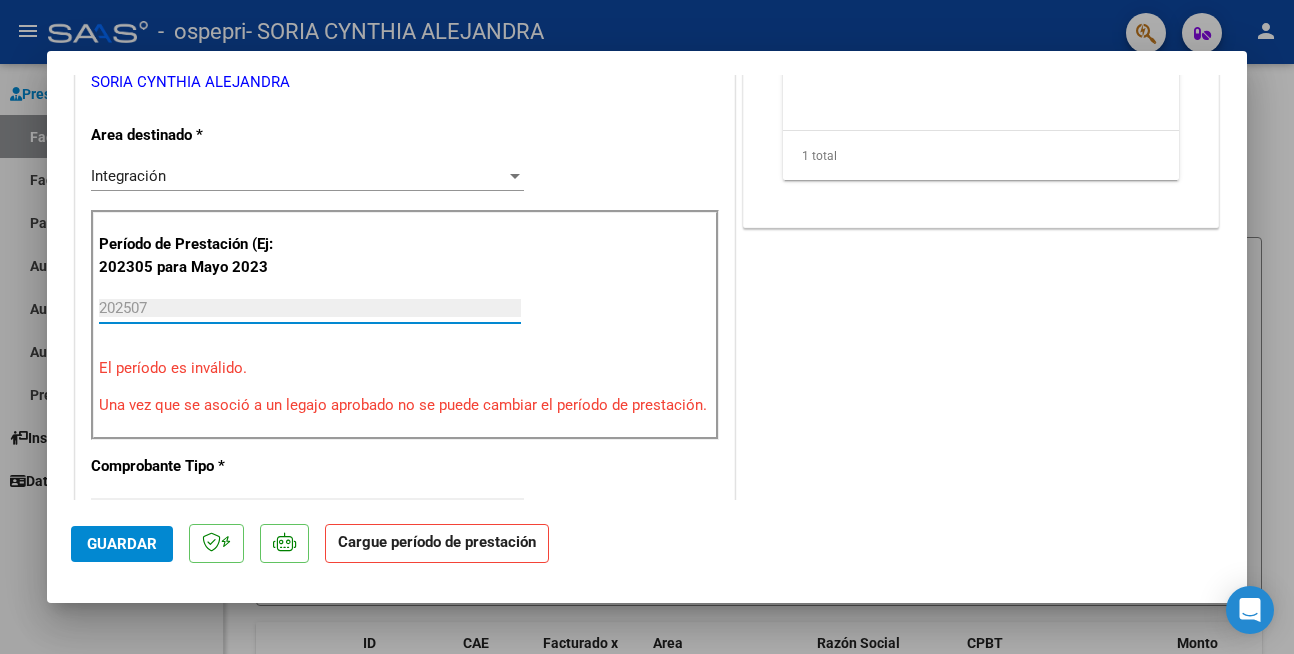 click on "Guardar" 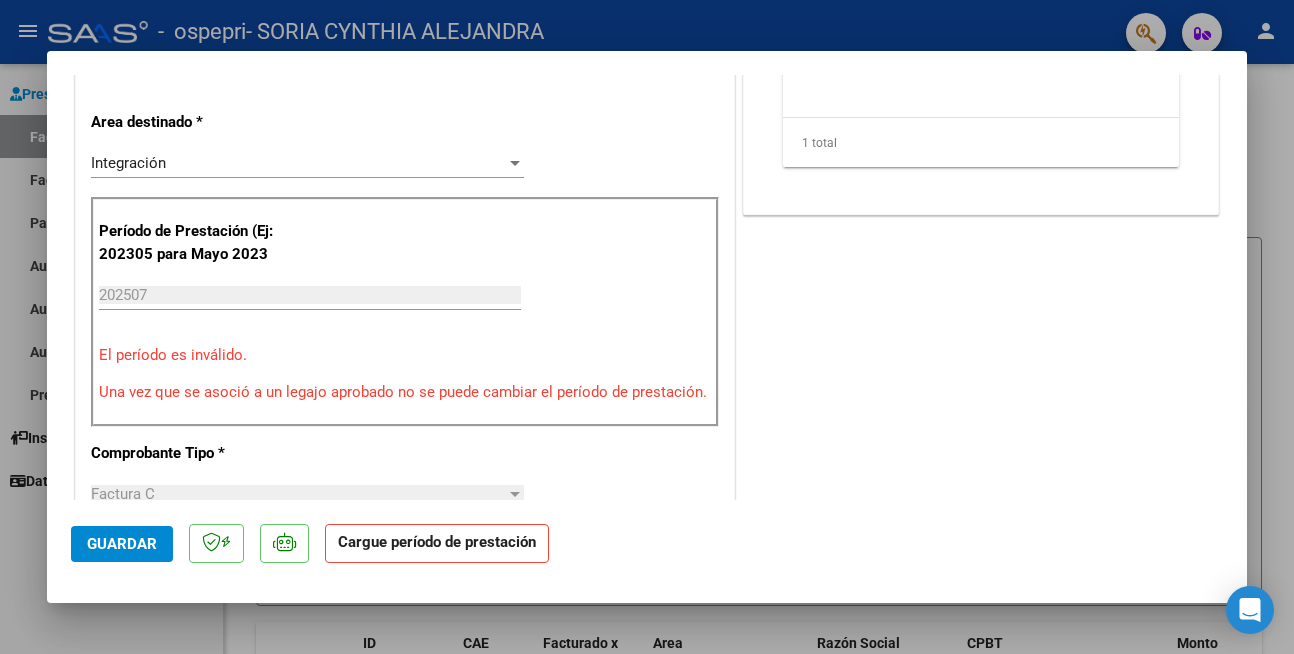 scroll, scrollTop: 388, scrollLeft: 0, axis: vertical 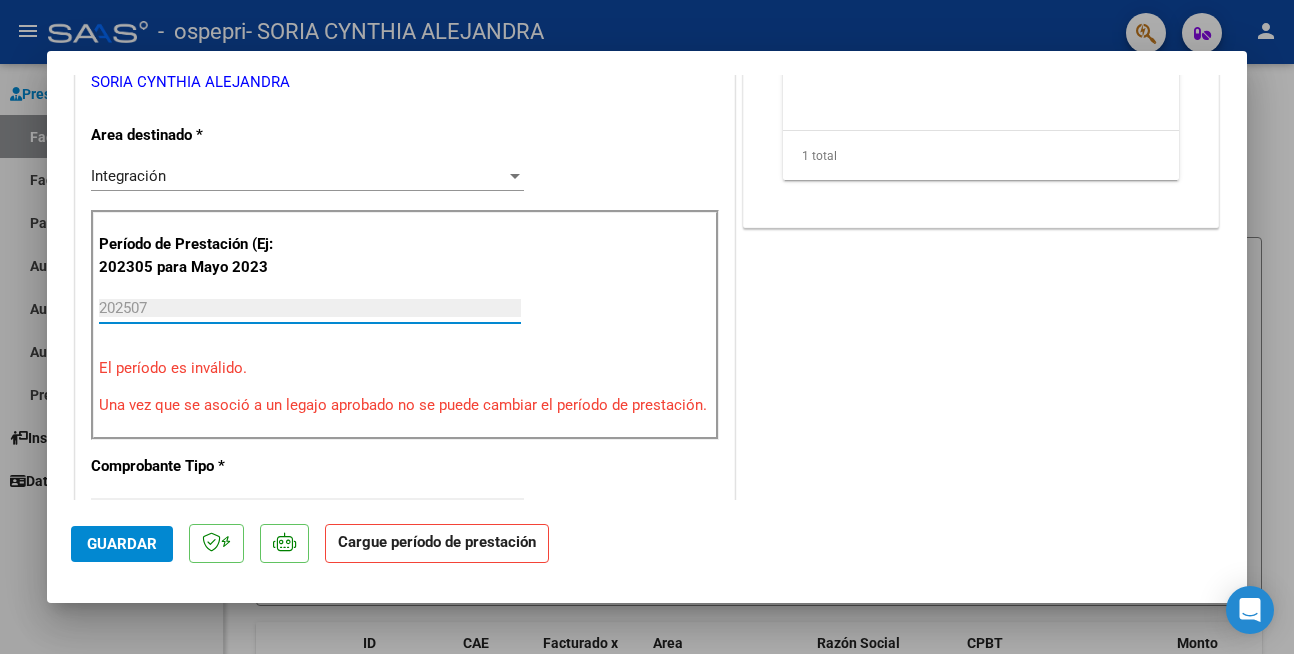 click on "202507" at bounding box center (310, 308) 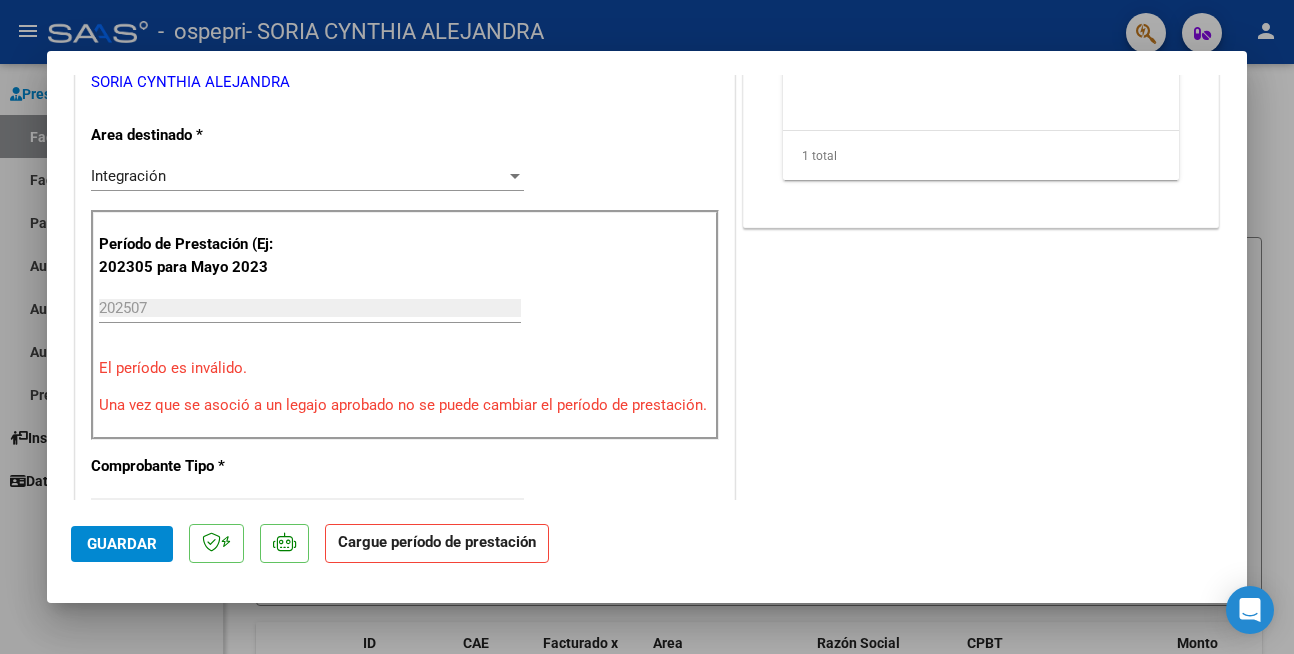 scroll, scrollTop: 28, scrollLeft: 0, axis: vertical 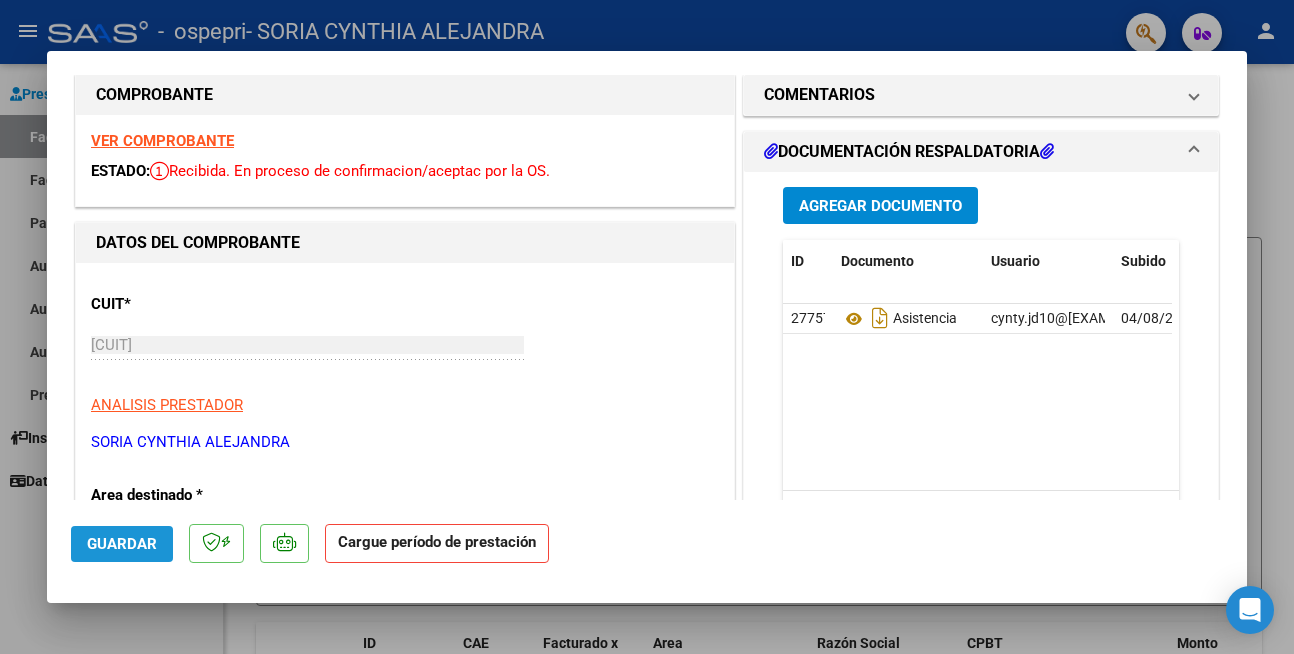 drag, startPoint x: 105, startPoint y: 555, endPoint x: 133, endPoint y: 561, distance: 28.635643 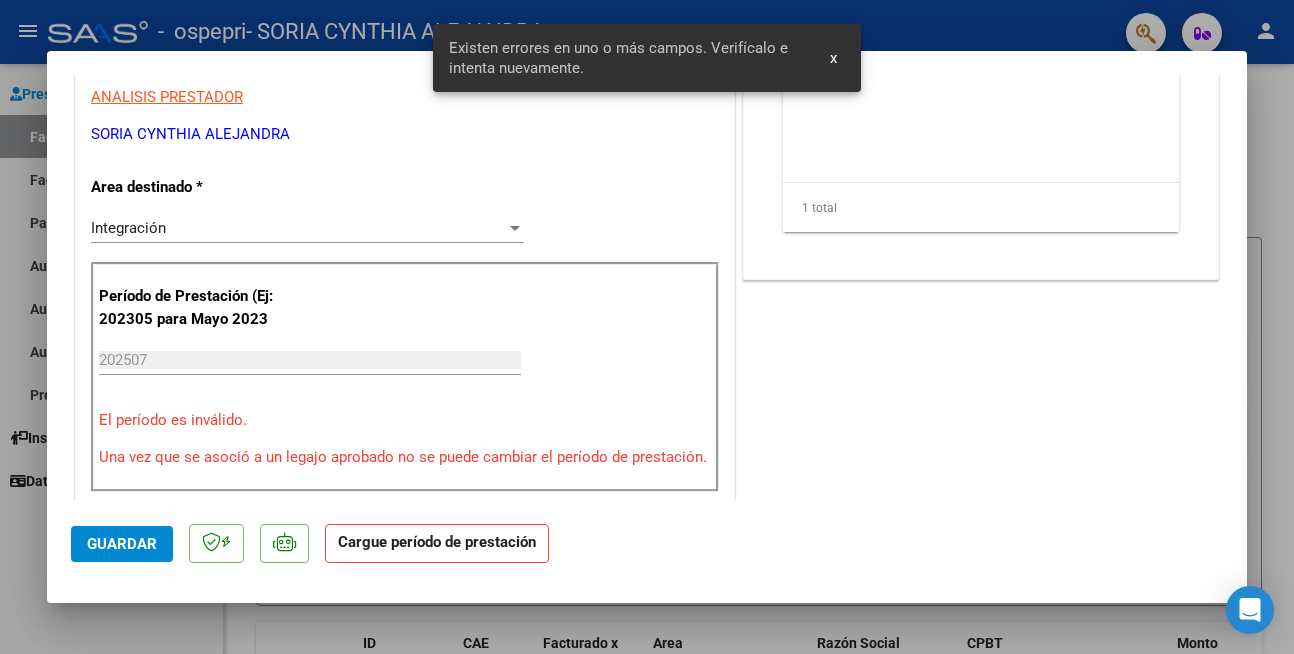 scroll, scrollTop: 388, scrollLeft: 0, axis: vertical 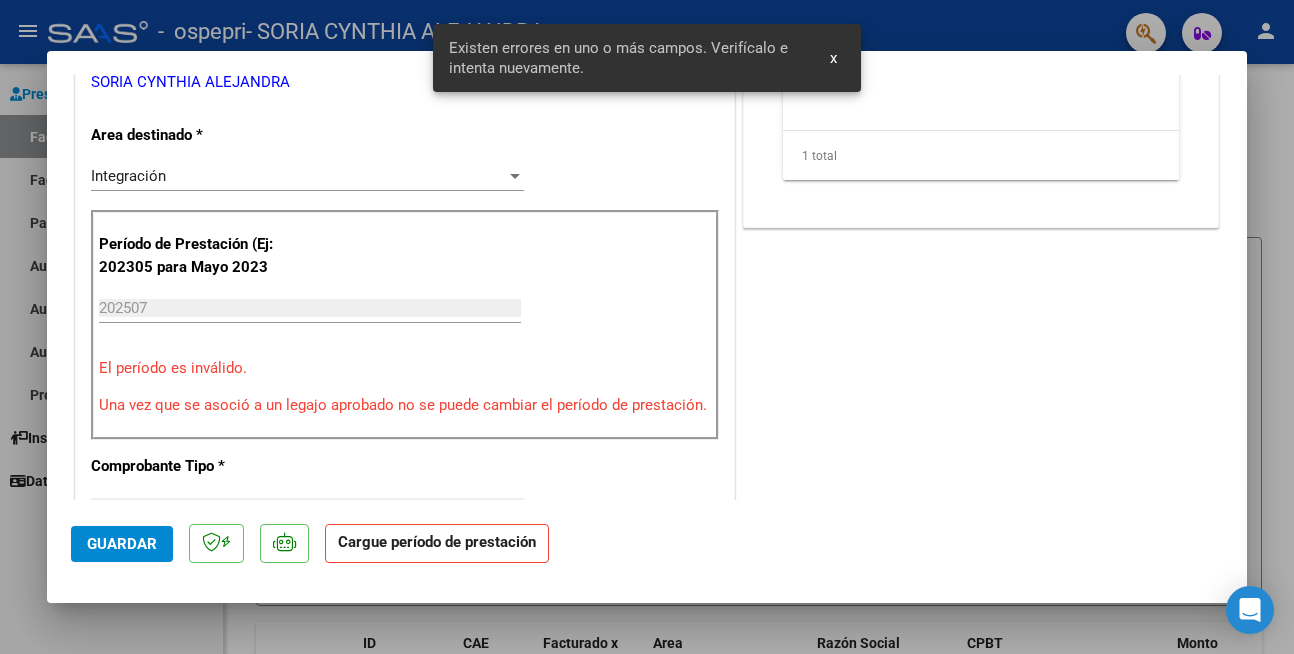 click on "COMENTARIOS Comentarios del Prestador / Gerenciador:  DOCUMENTACIÓN RESPALDATORIA  Agregar Documento ID Documento Usuario Subido Acción 27757  Asistencia   cynty.jd10@[EXAMPLE.COM] - CYNTHIA ALEJANDRA SORIA    04/08/2025   1 total   1" at bounding box center (981, 587) 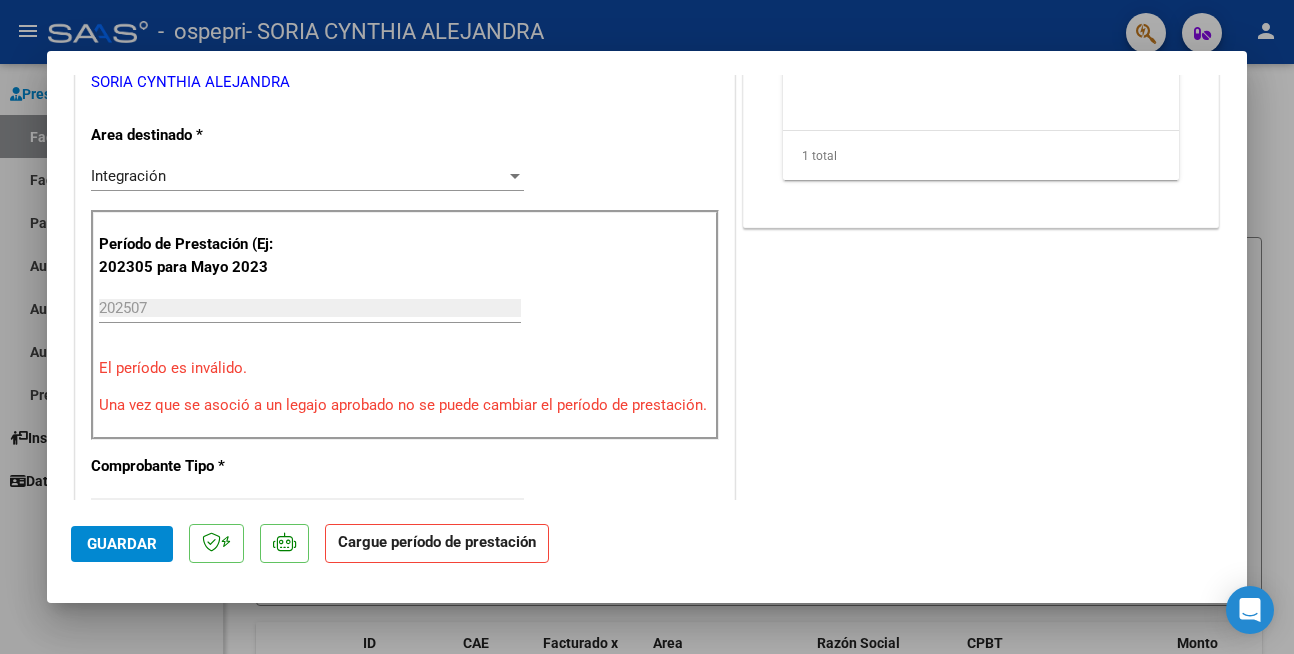 click at bounding box center (647, 327) 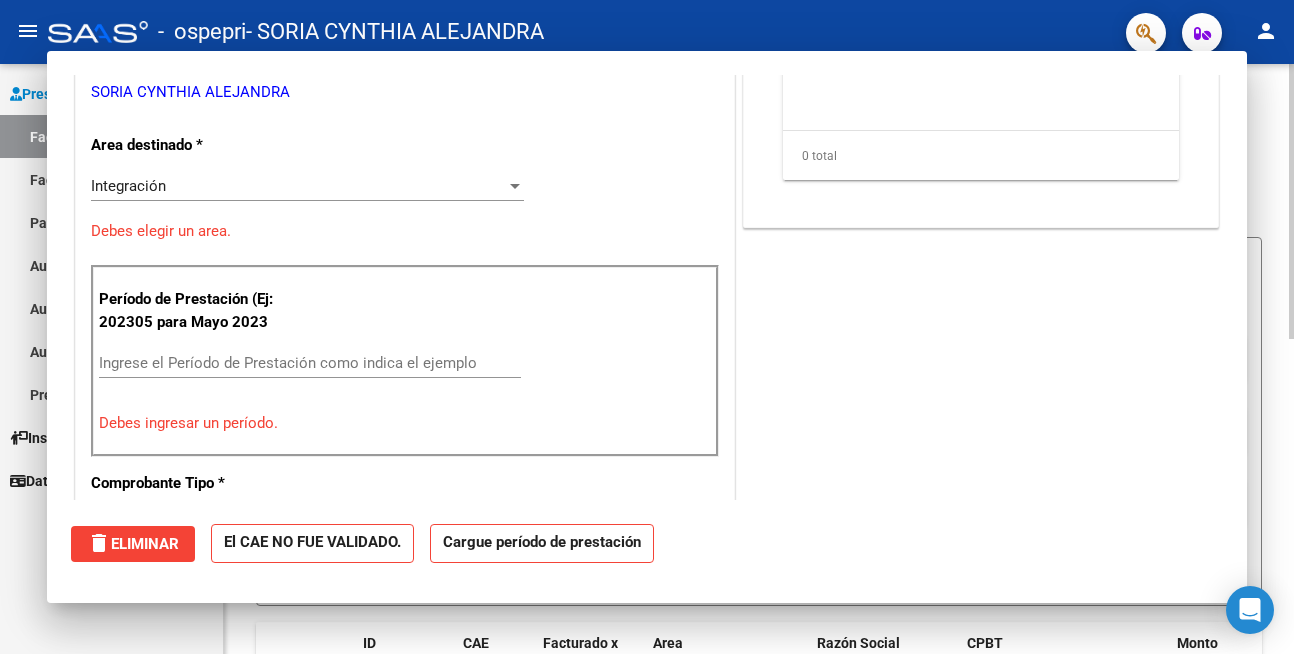 scroll, scrollTop: 0, scrollLeft: 0, axis: both 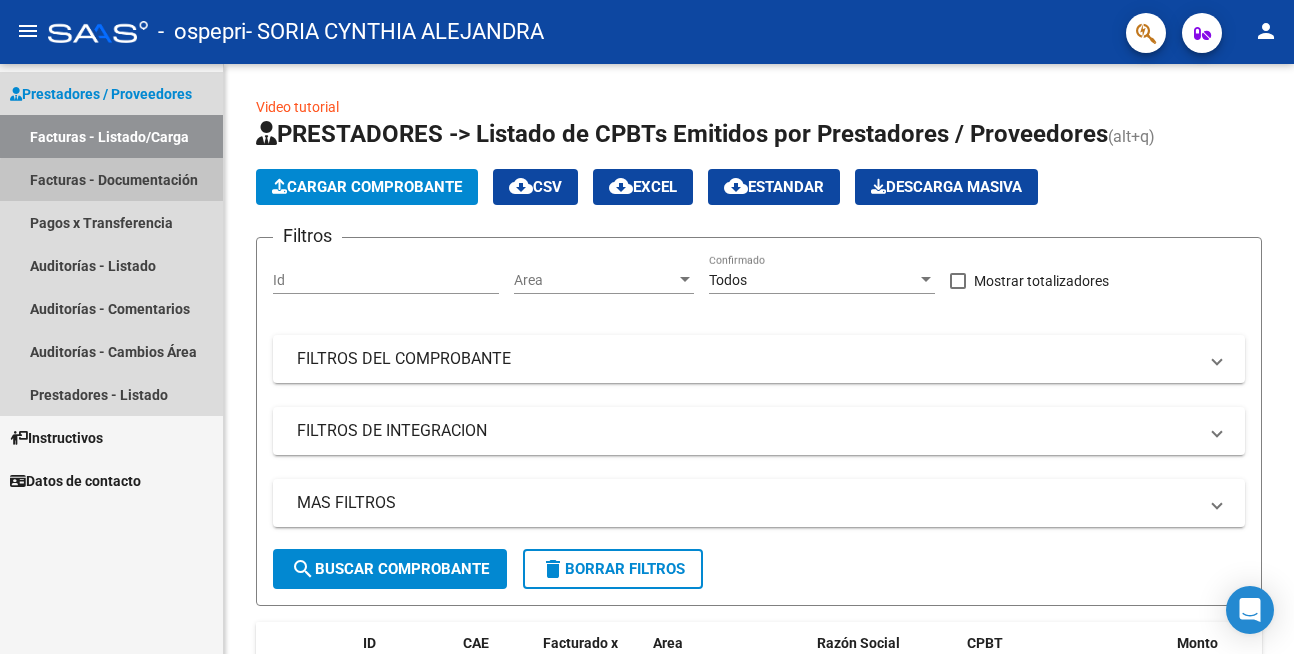 click on "Facturas - Documentación" at bounding box center [111, 179] 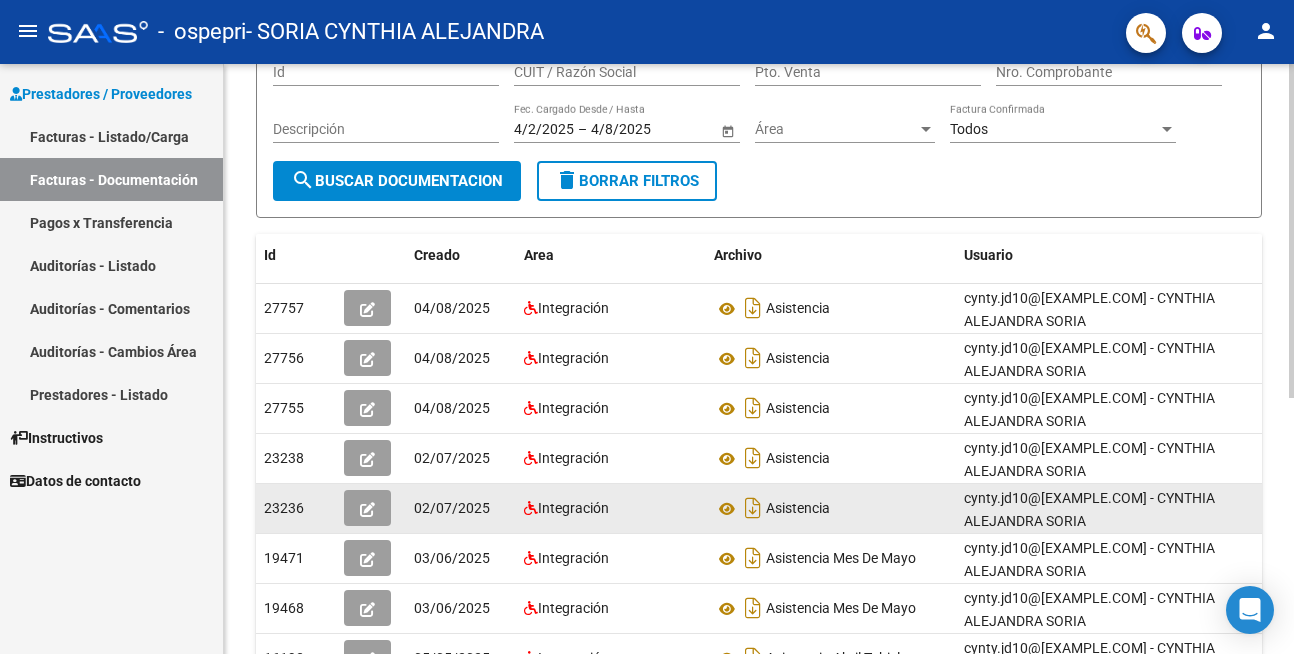scroll, scrollTop: 240, scrollLeft: 0, axis: vertical 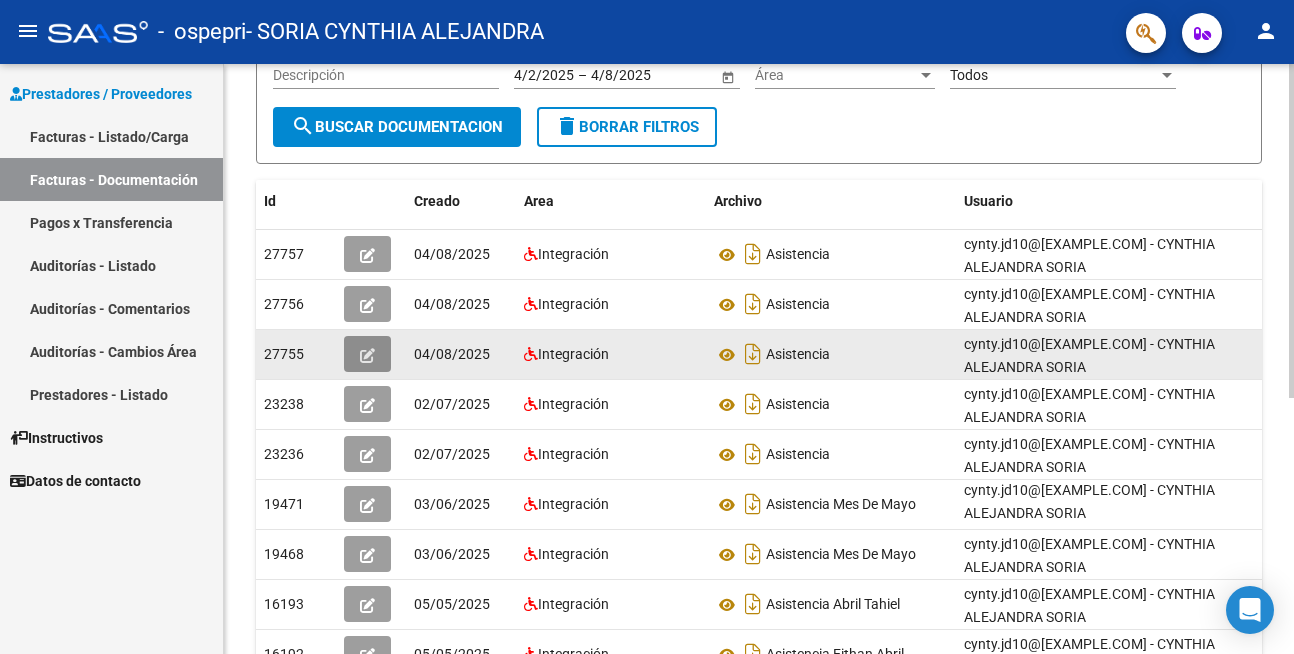 click 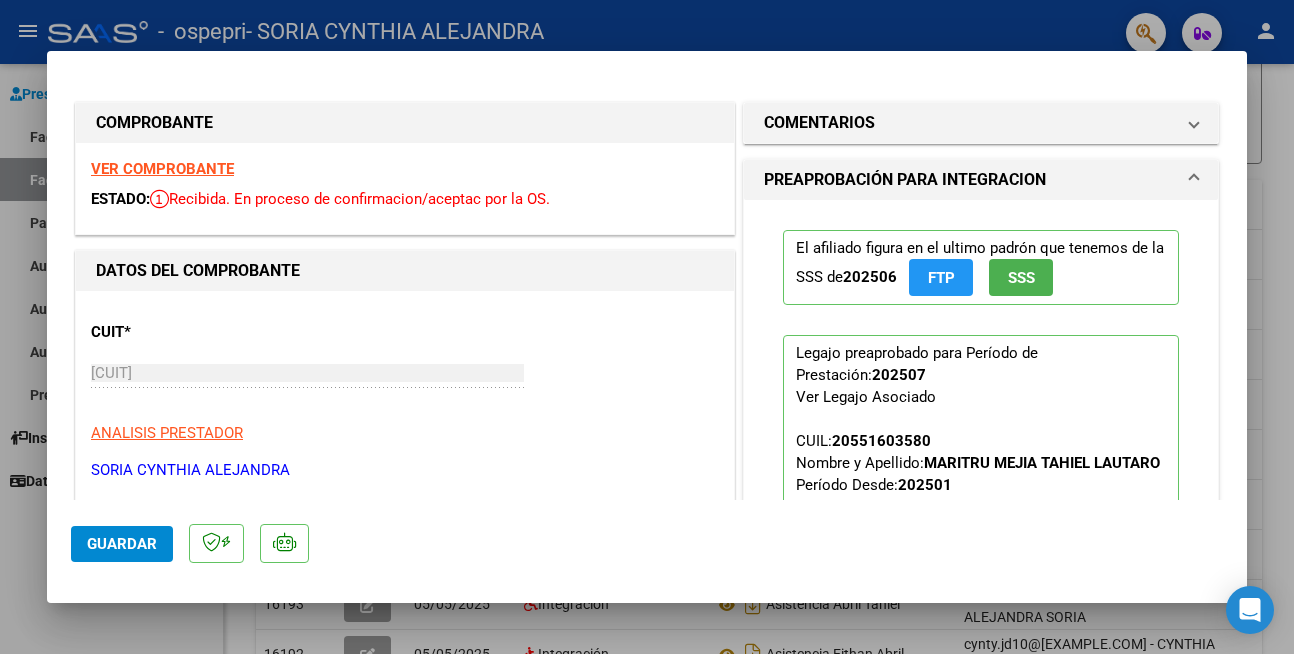 click at bounding box center [647, 327] 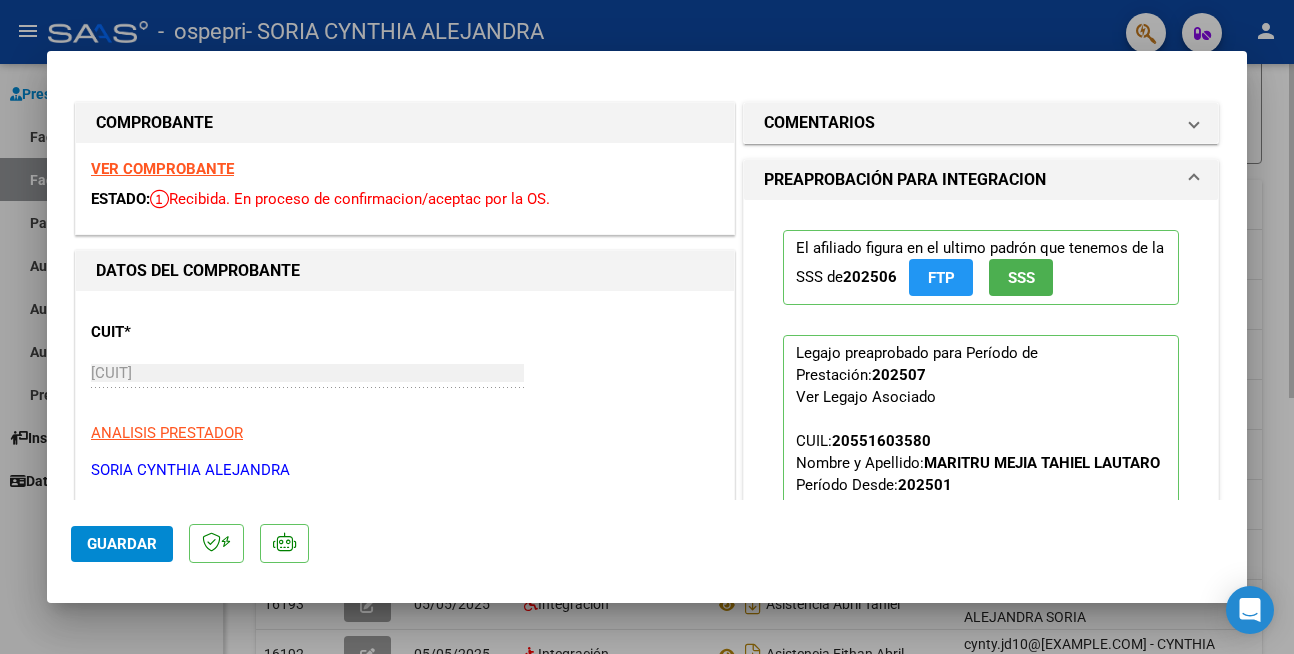 type 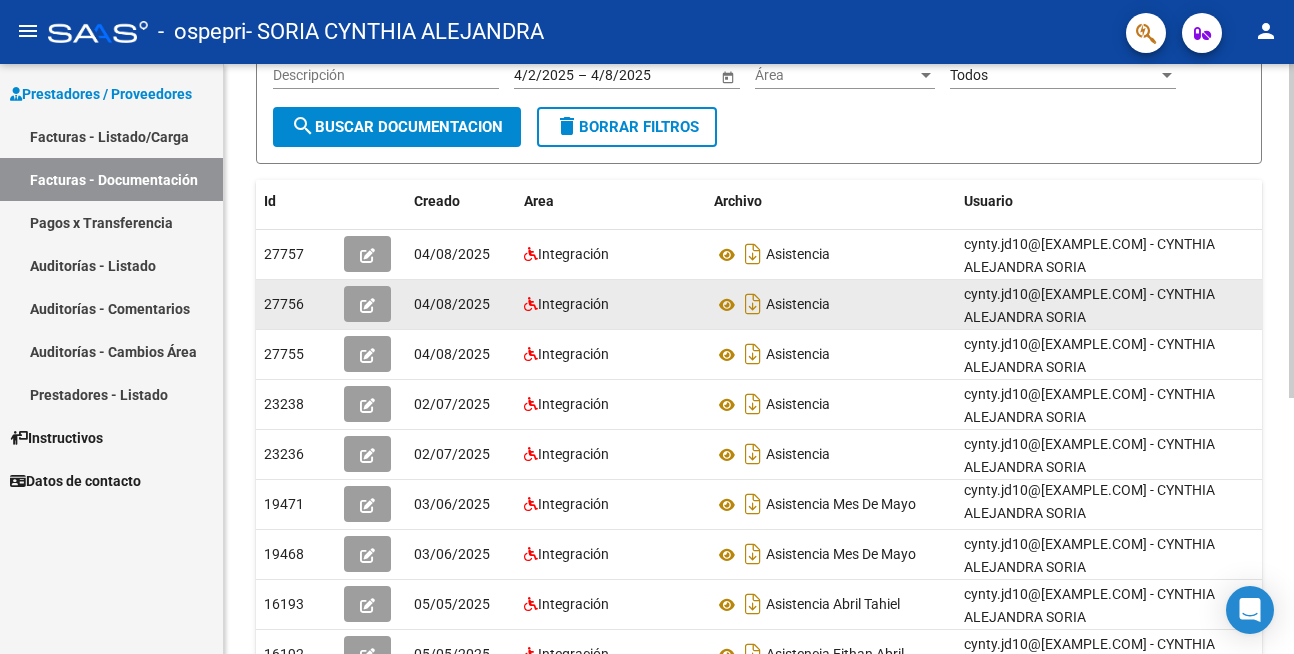 click 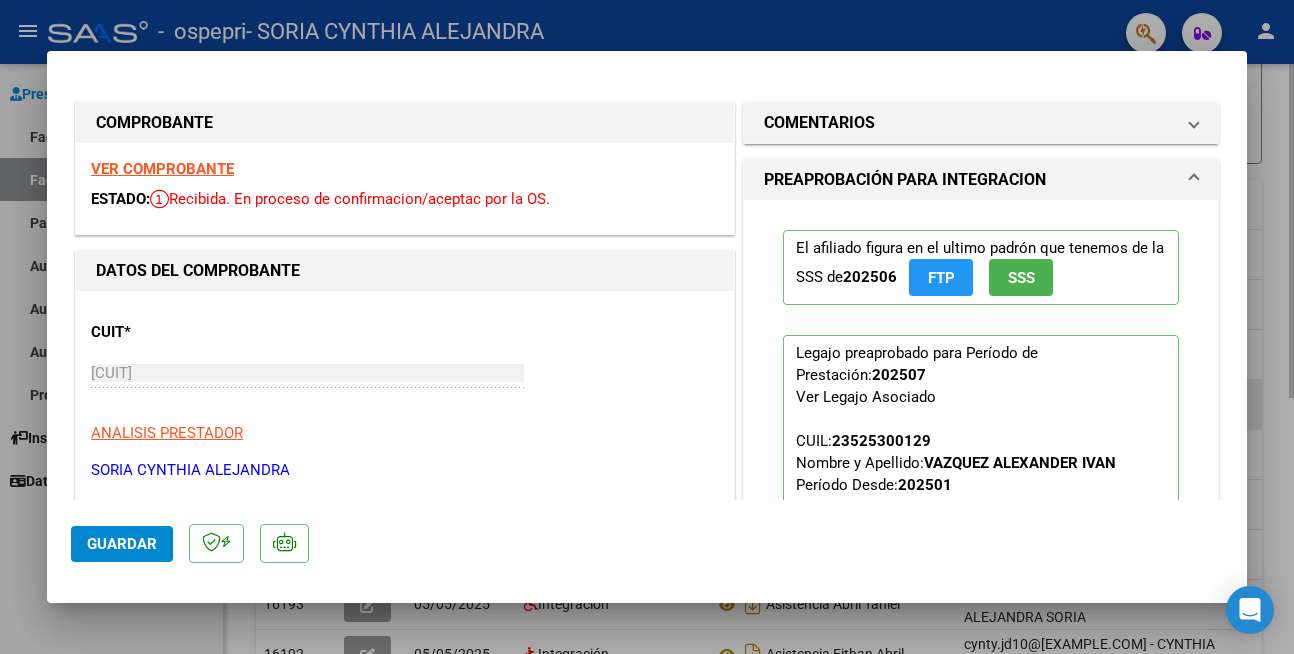 click at bounding box center [647, 327] 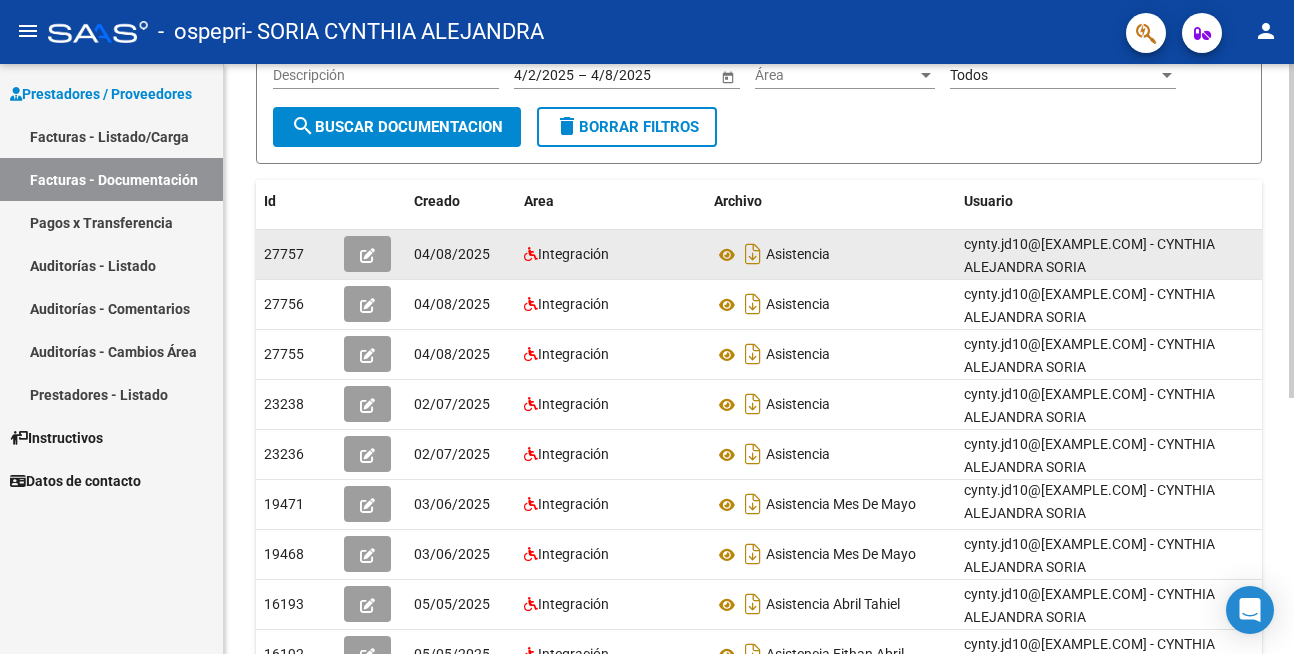 click 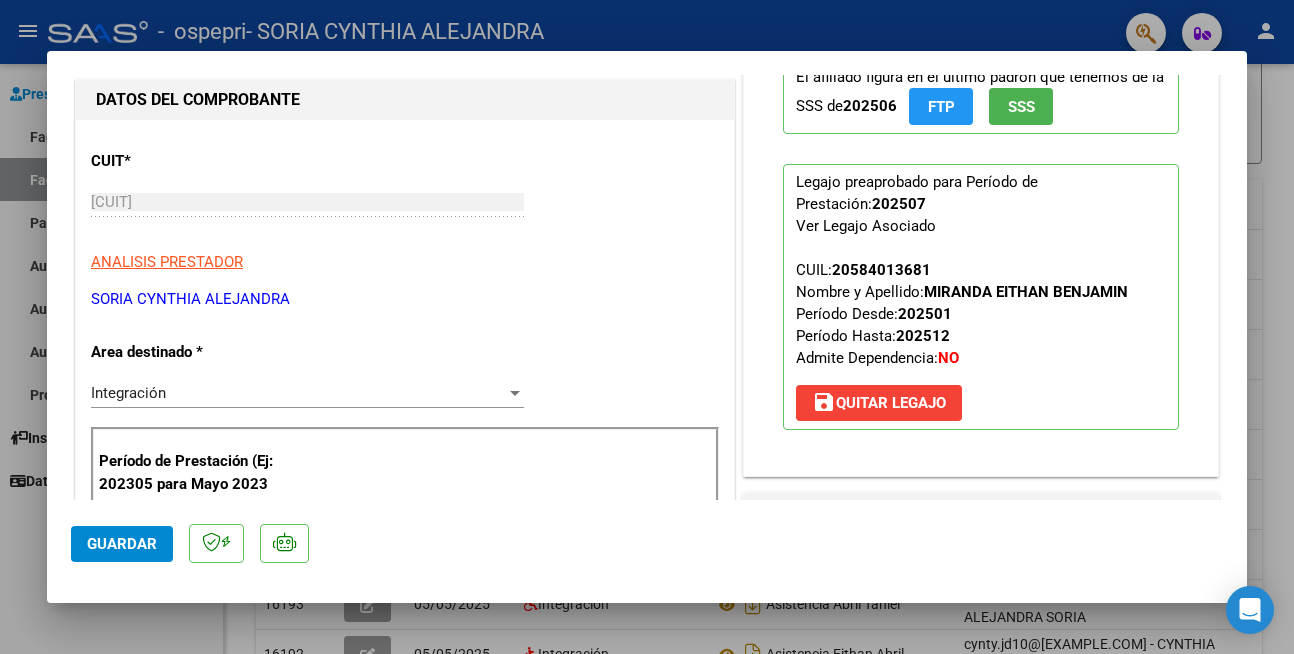 scroll, scrollTop: 120, scrollLeft: 0, axis: vertical 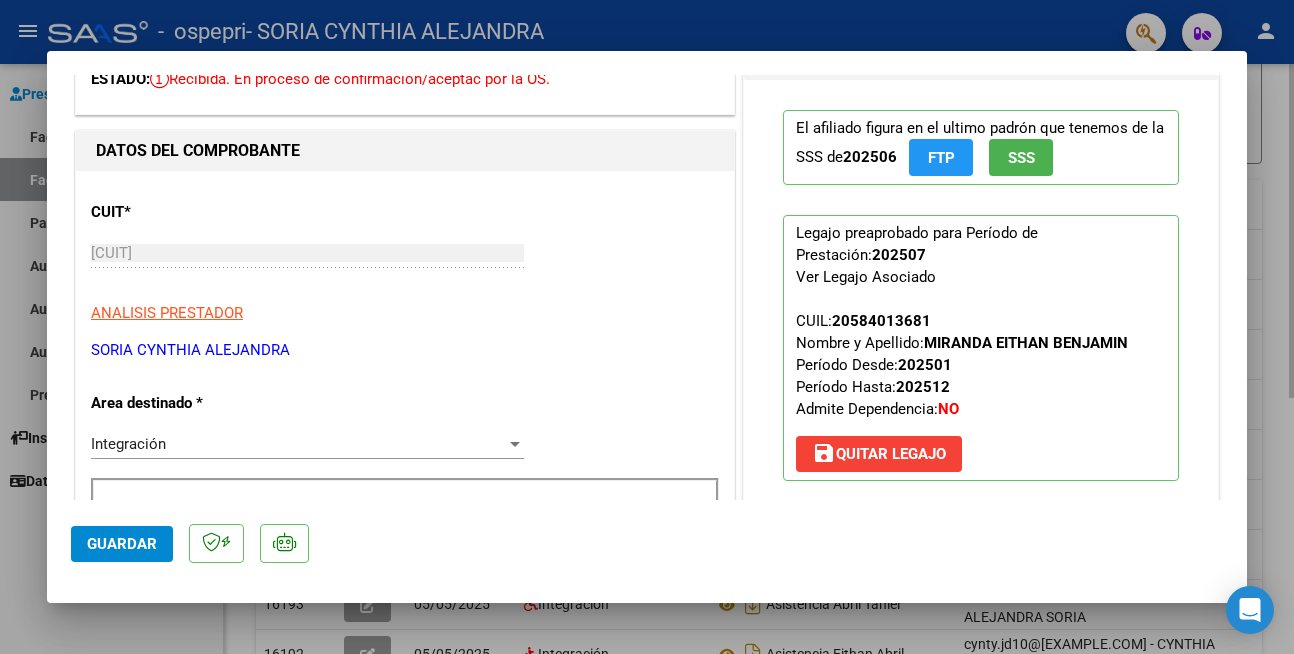 click at bounding box center [647, 327] 